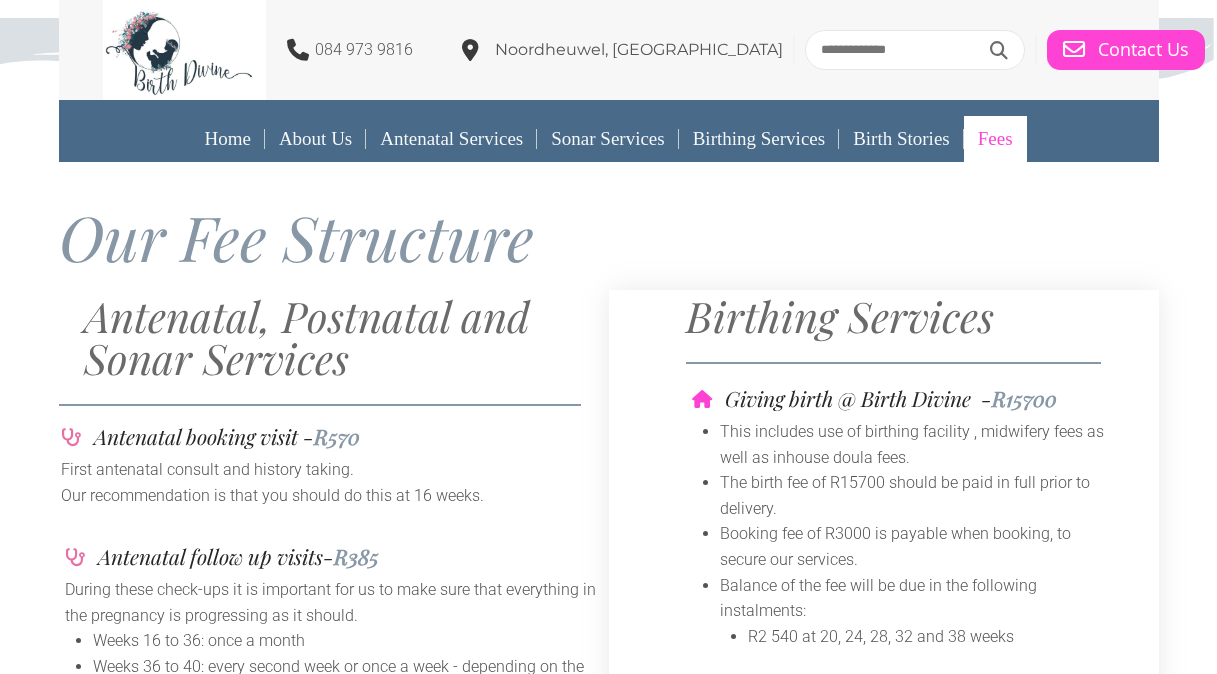 scroll, scrollTop: 162, scrollLeft: 0, axis: vertical 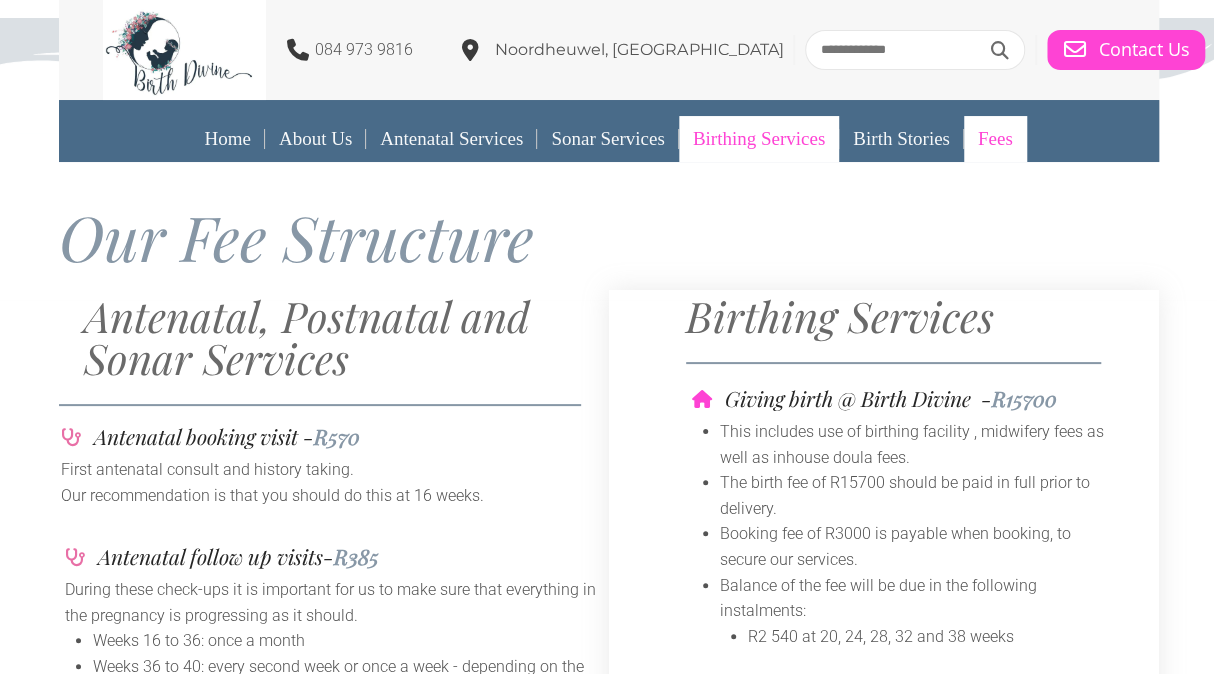 click on "Birthing Services" at bounding box center [759, 139] 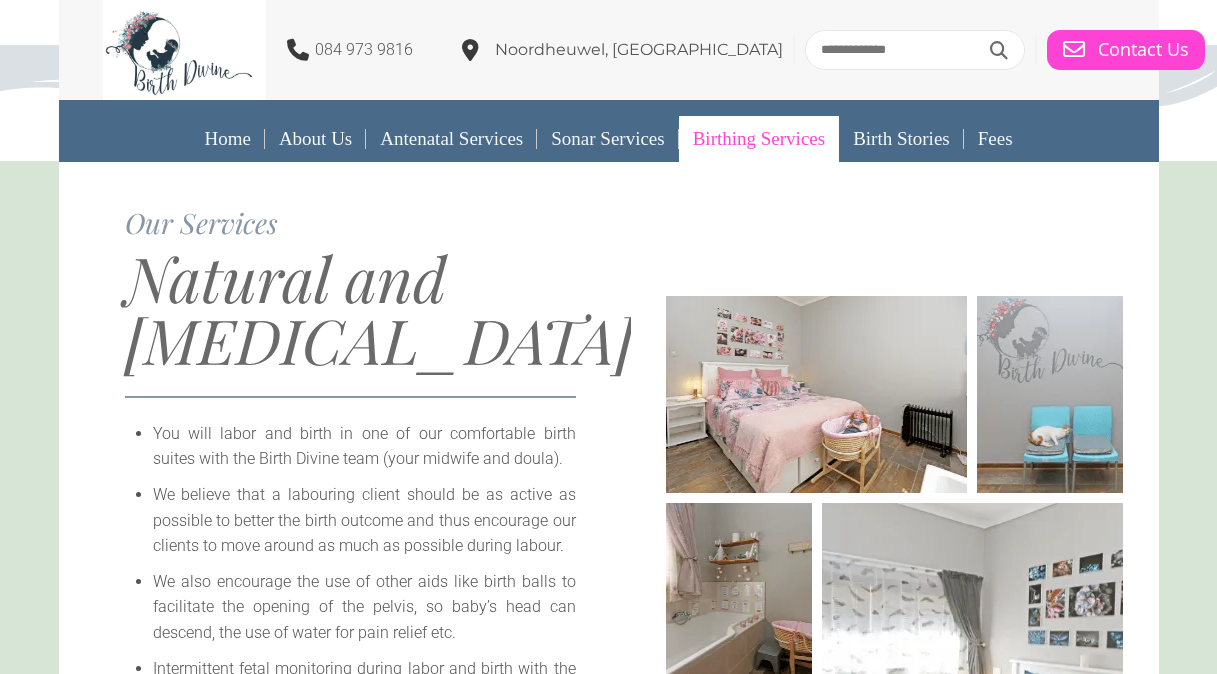 scroll, scrollTop: 0, scrollLeft: 0, axis: both 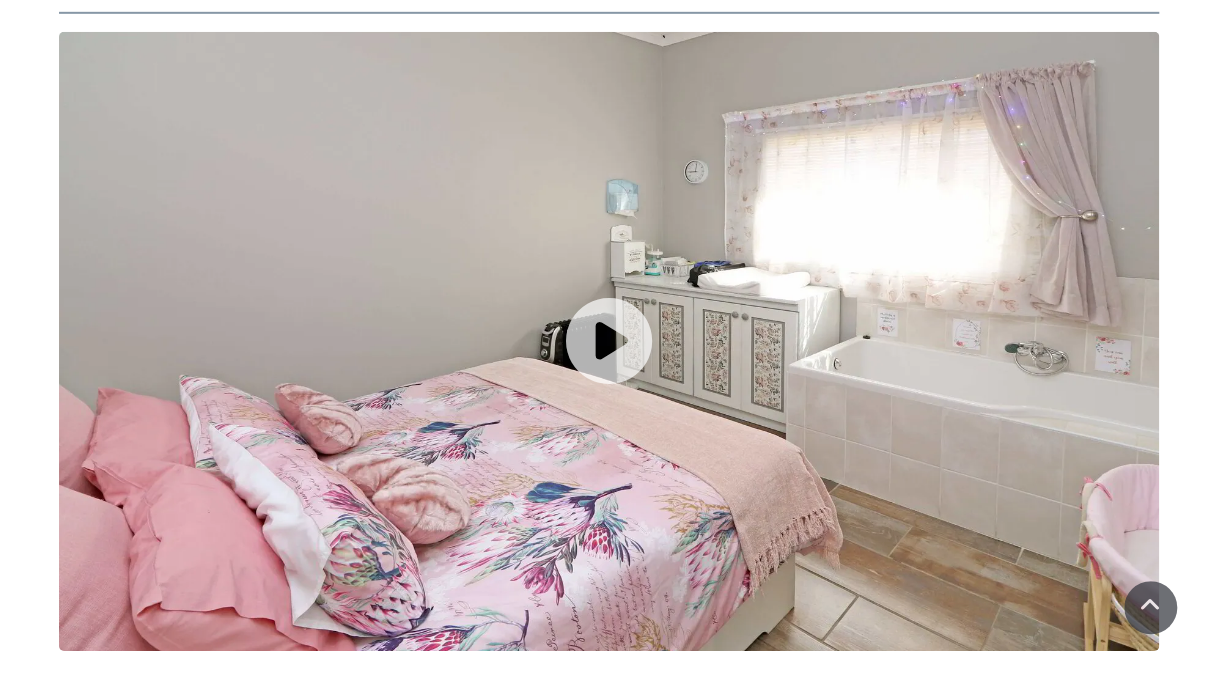 click at bounding box center [609, 341] 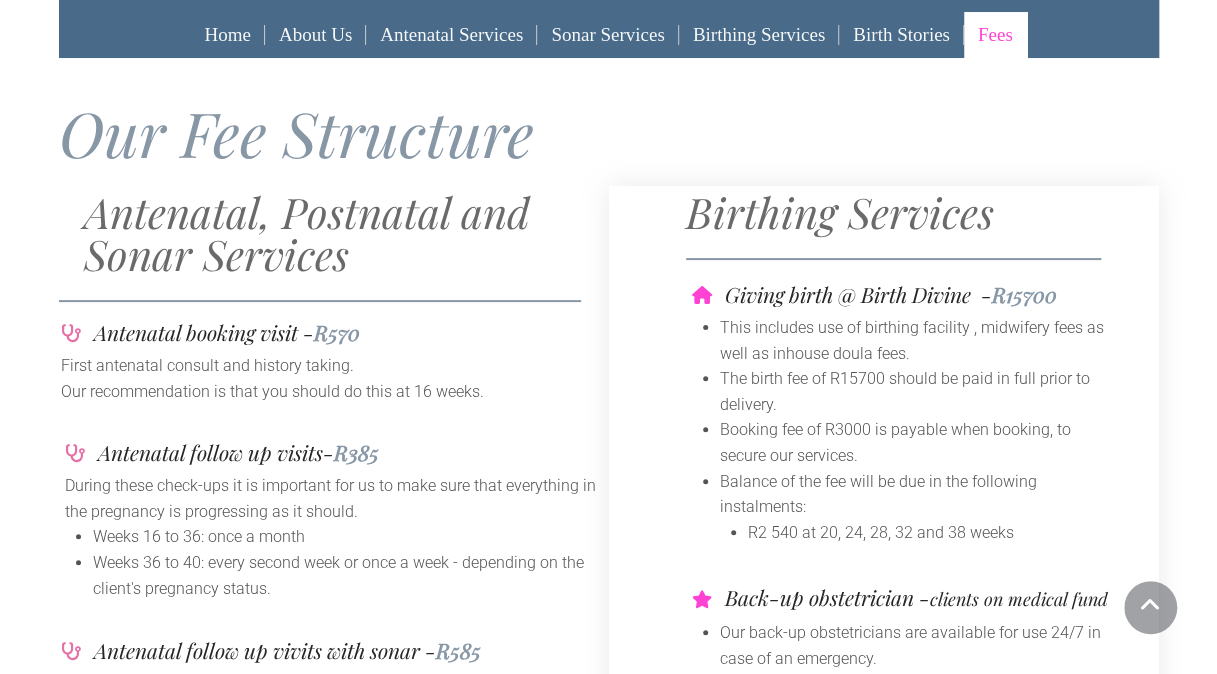 scroll, scrollTop: 34, scrollLeft: 0, axis: vertical 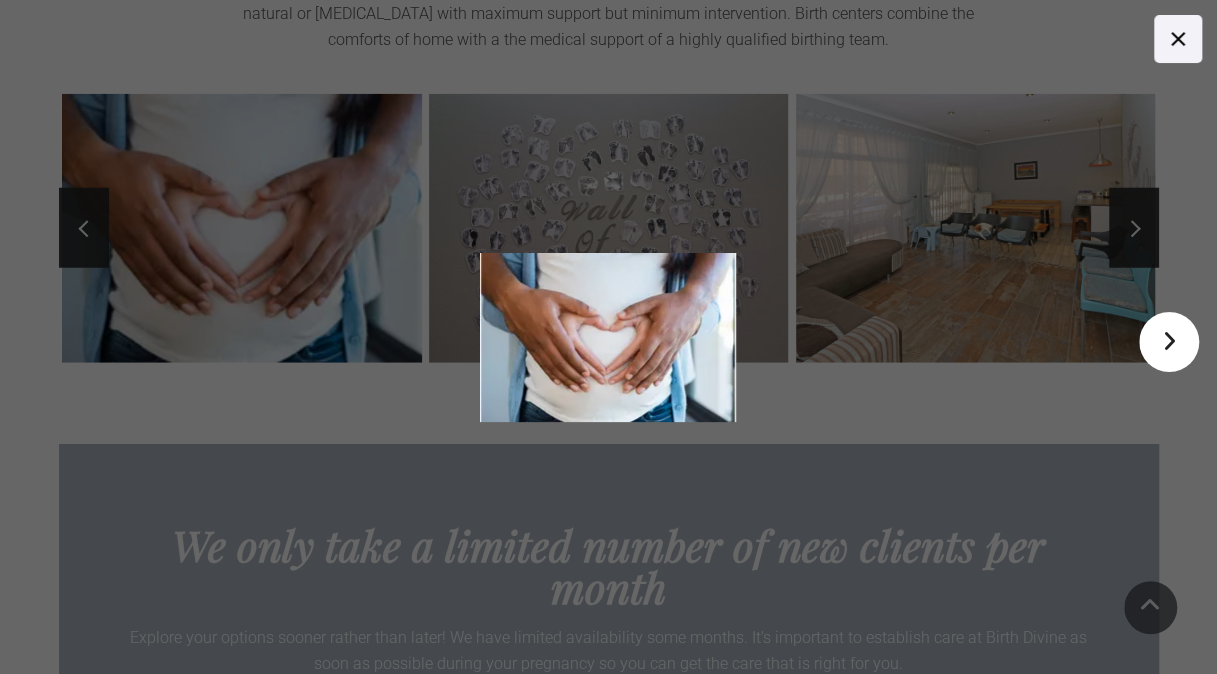 click on "084 973 9816
[GEOGRAPHIC_DATA], [GEOGRAPHIC_DATA]
Contact Us" at bounding box center (608, -2083) 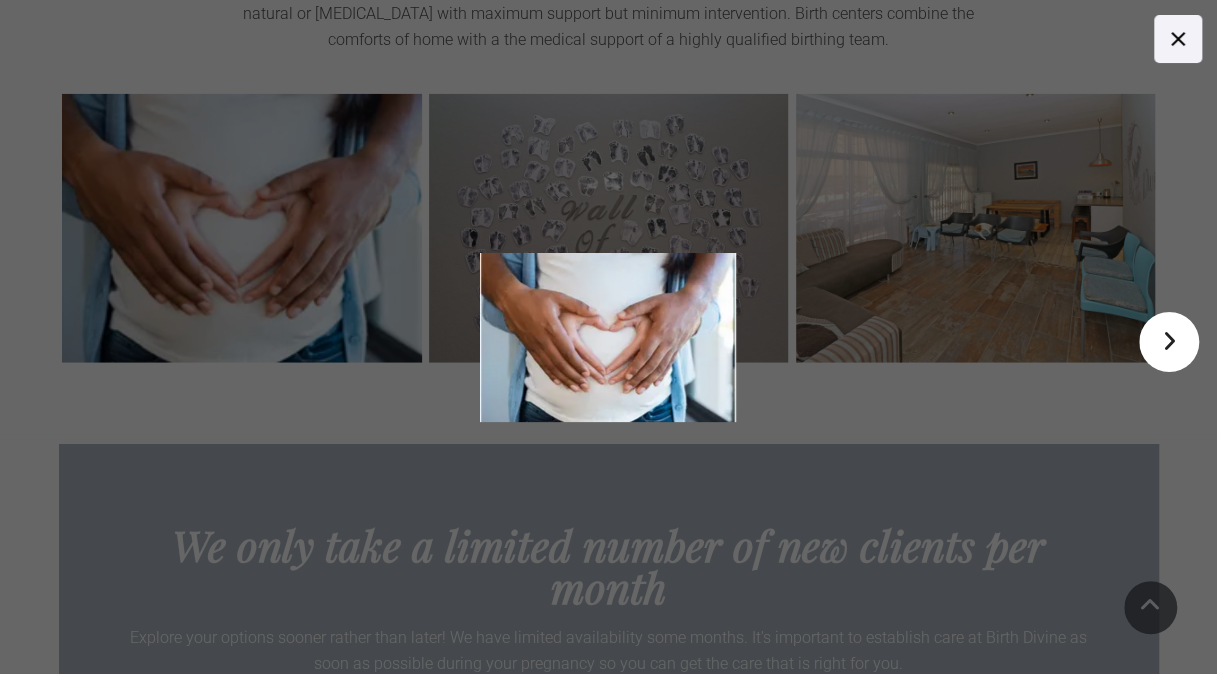 click at bounding box center (1027, 337) 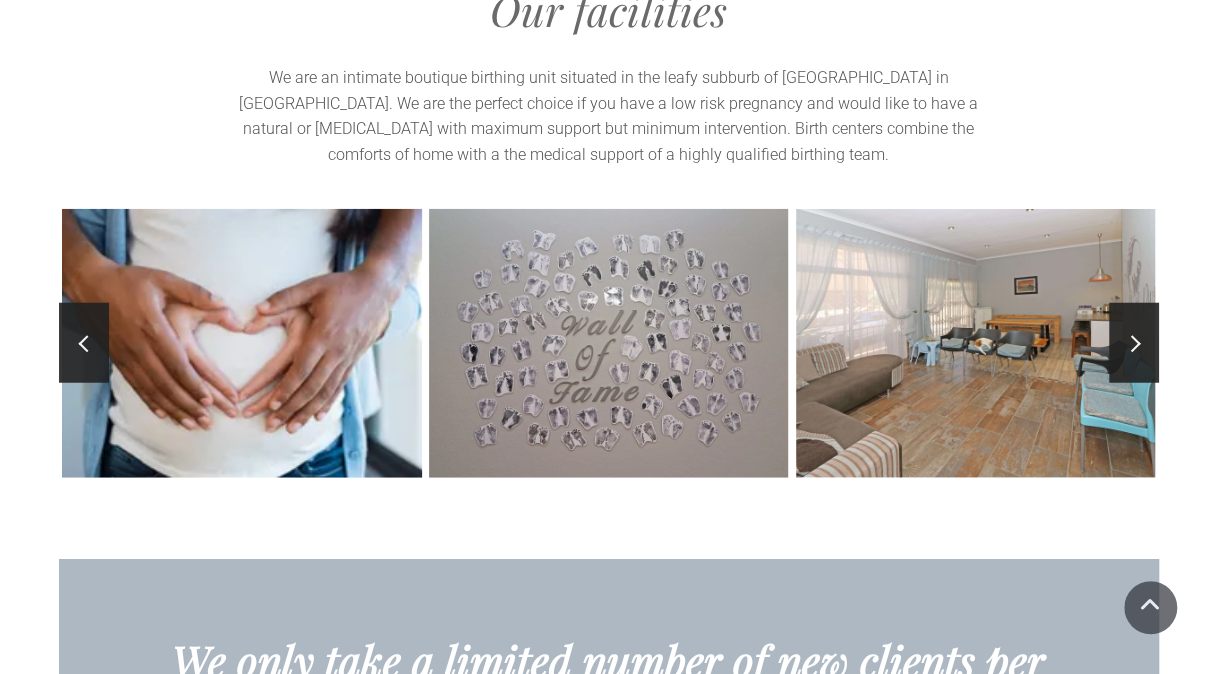 scroll, scrollTop: 2304, scrollLeft: 0, axis: vertical 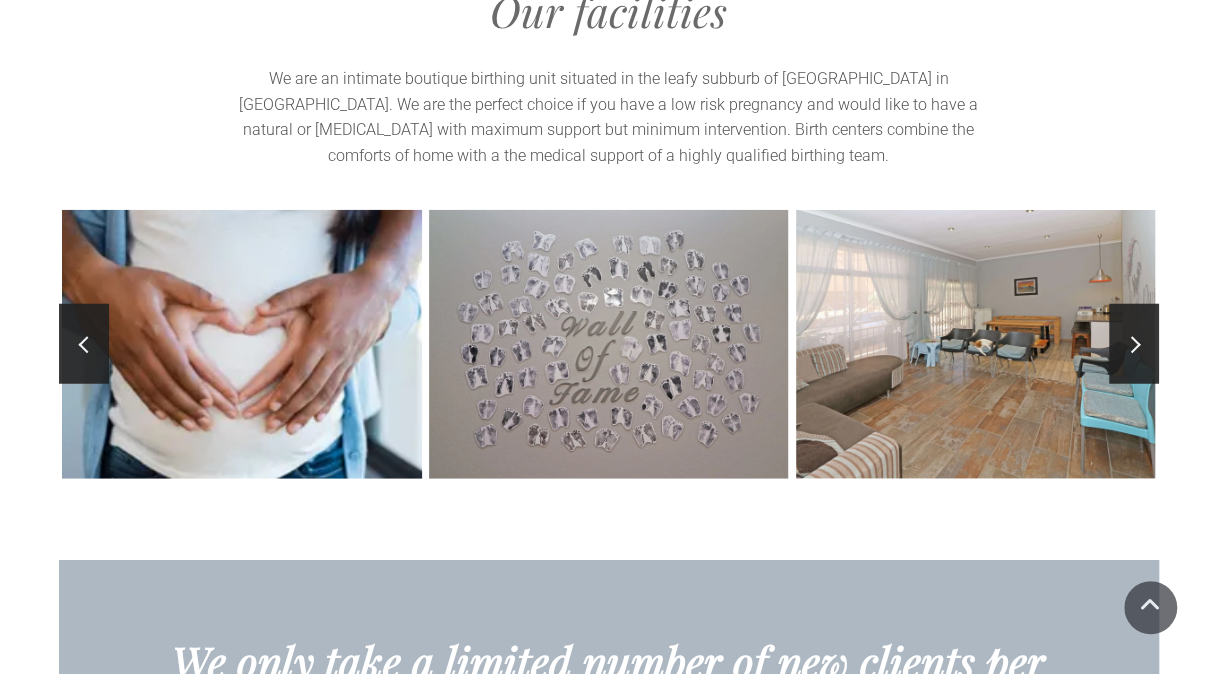 click on "084 973 9816
[GEOGRAPHIC_DATA], [GEOGRAPHIC_DATA]
Contact Us" at bounding box center (608, -283) 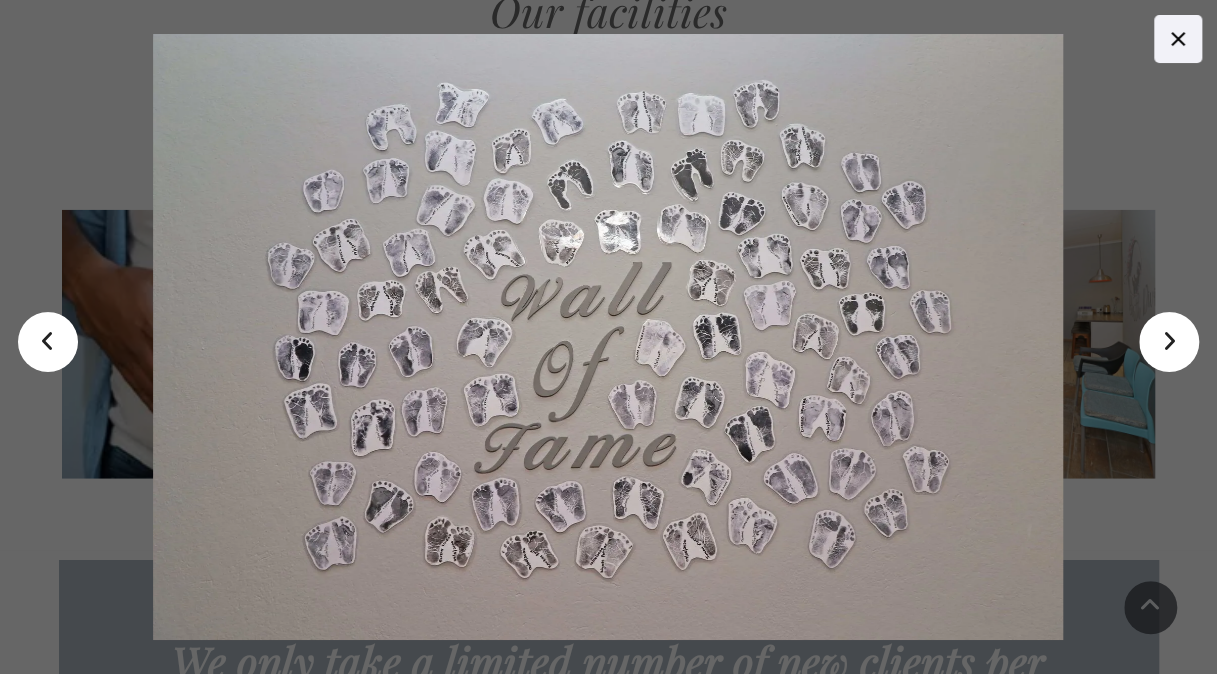 click on ">" at bounding box center [1169, 342] 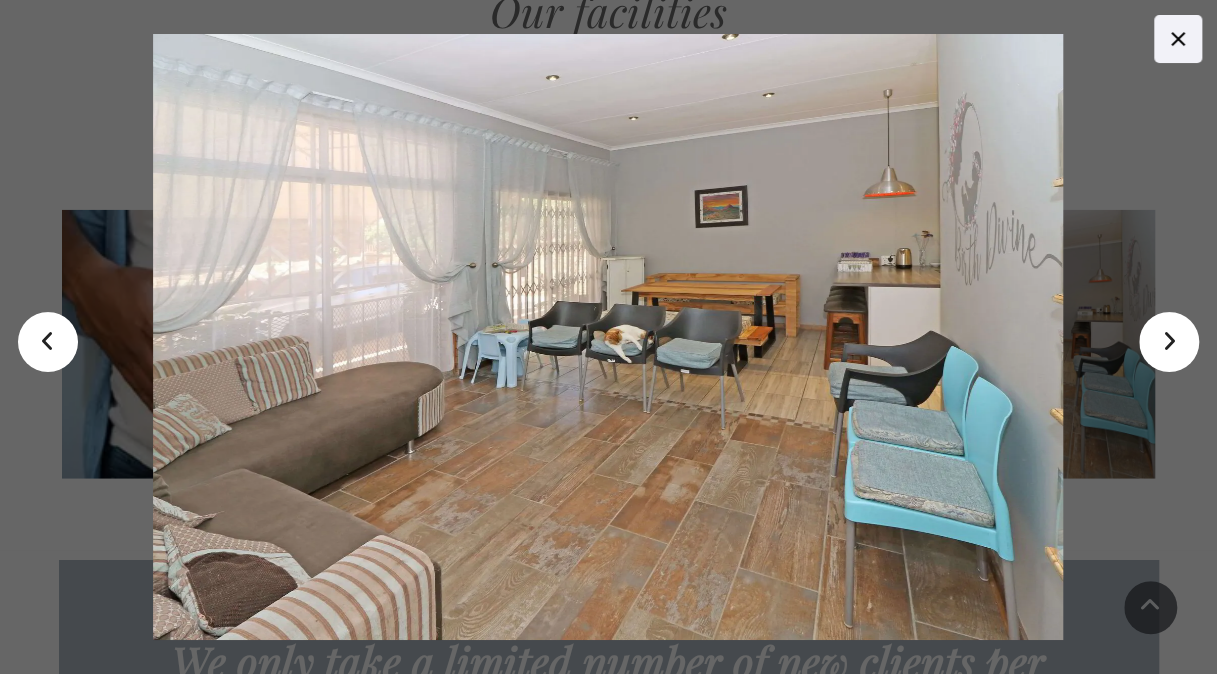 click on ">" at bounding box center [1169, 342] 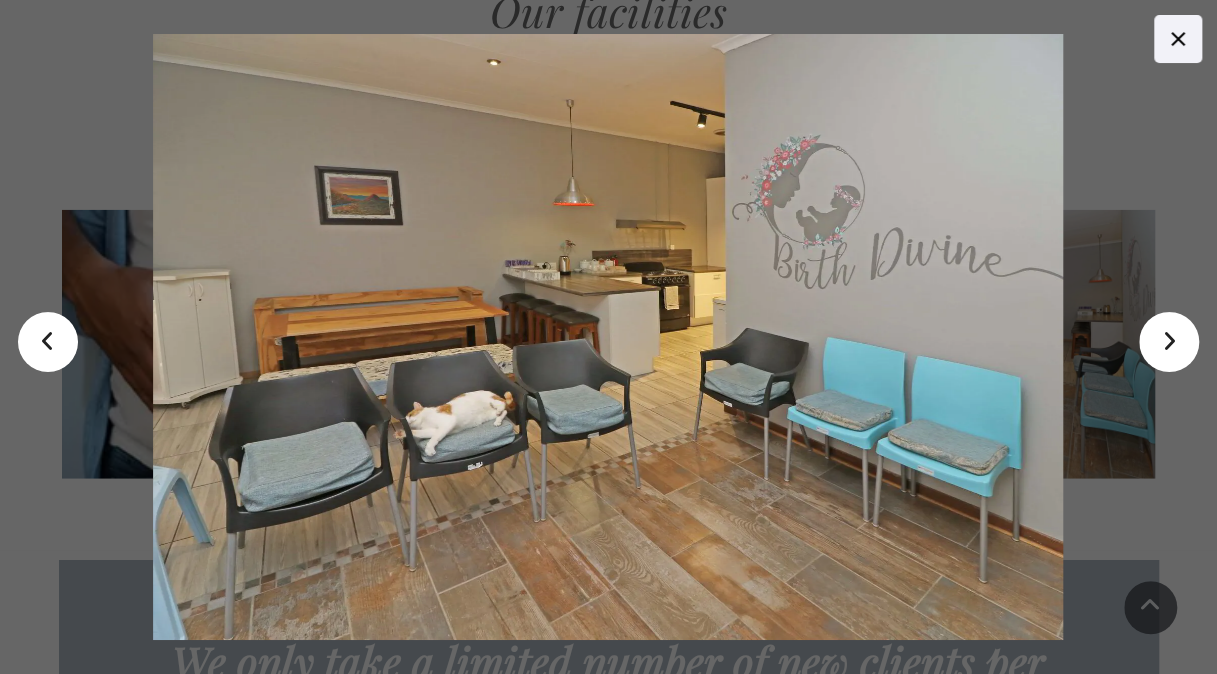 click on ">" at bounding box center (1169, 342) 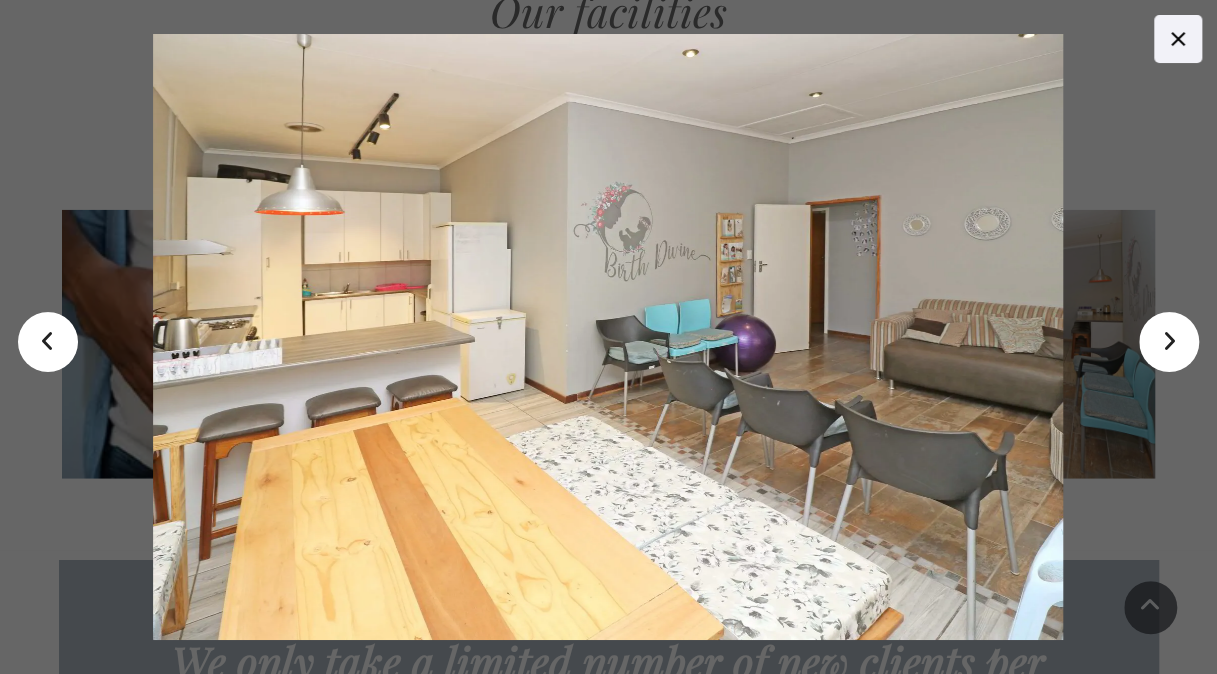click on ">" at bounding box center [1169, 342] 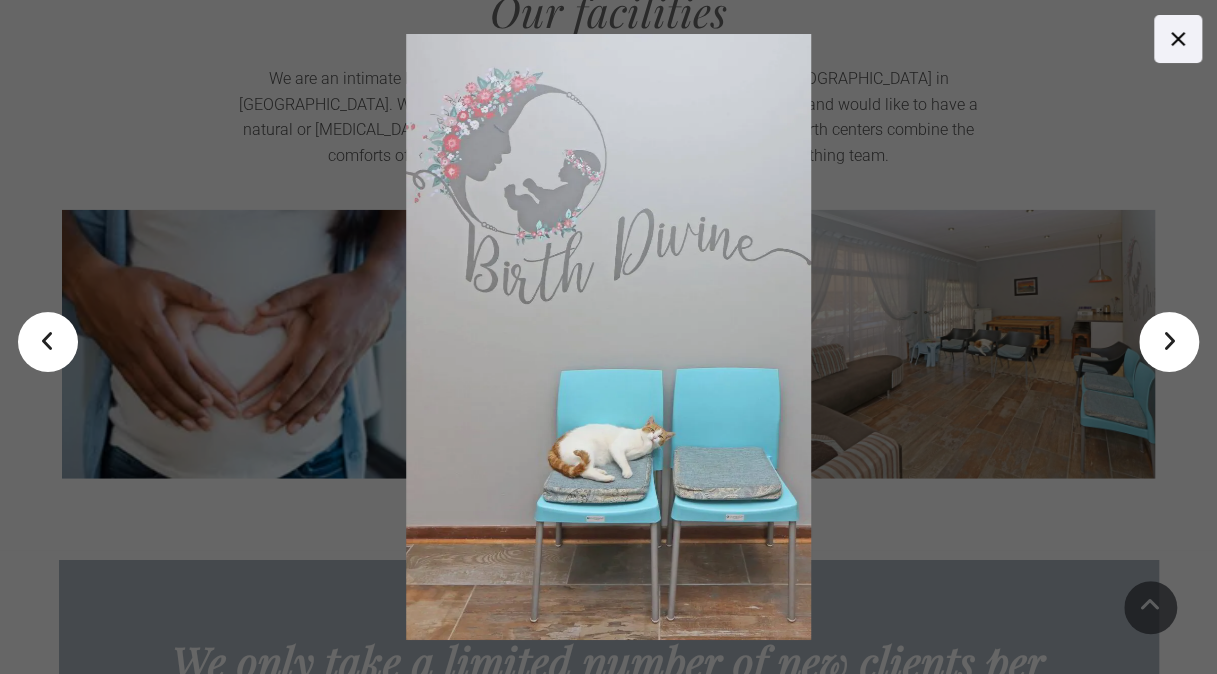click on ">" at bounding box center [1169, 342] 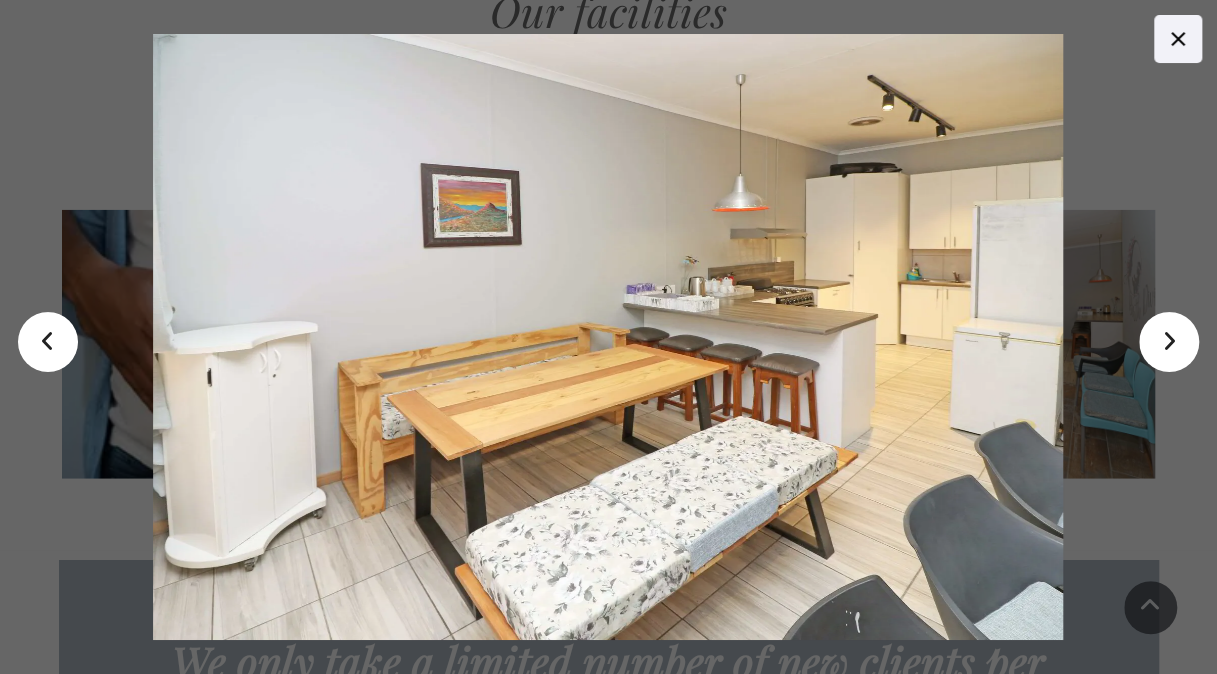 click on ">" at bounding box center [1169, 342] 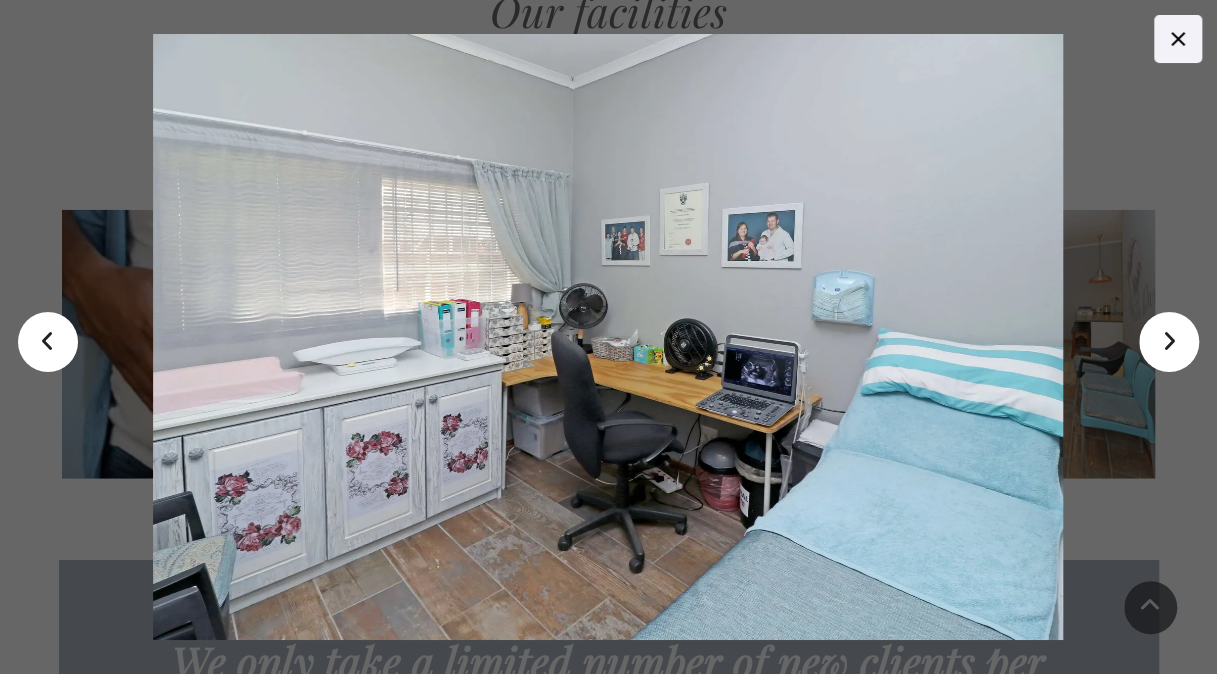 click on ">" at bounding box center (1169, 342) 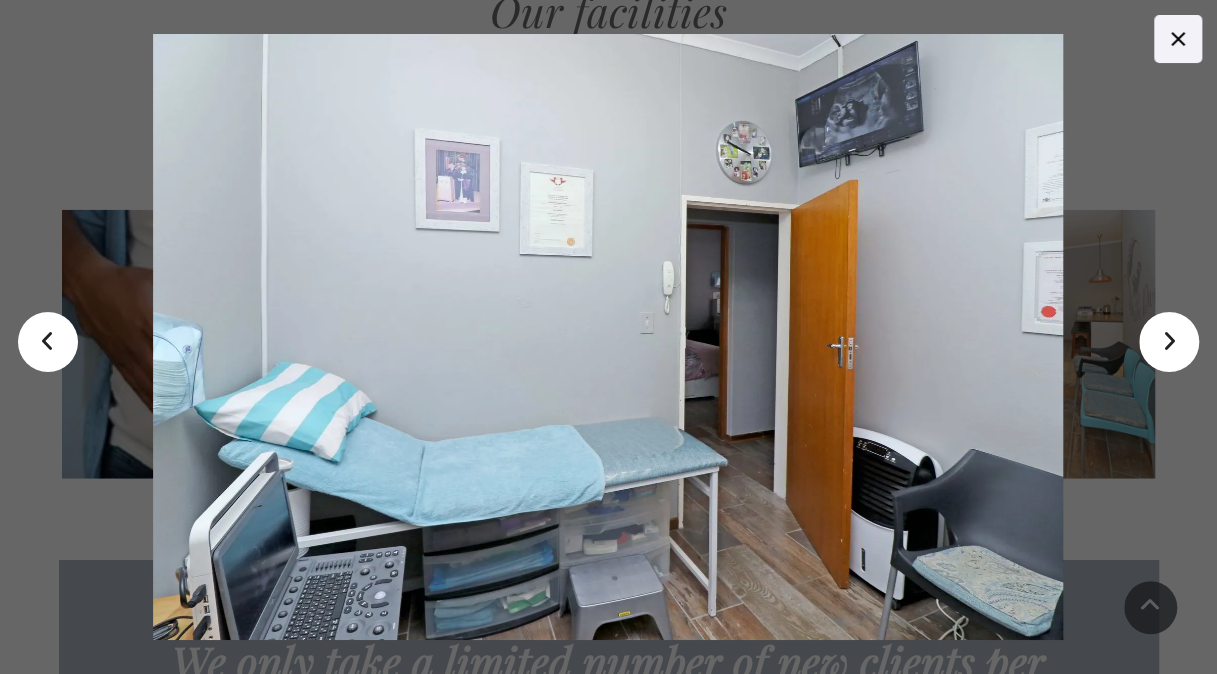 click on ">" at bounding box center [1169, 342] 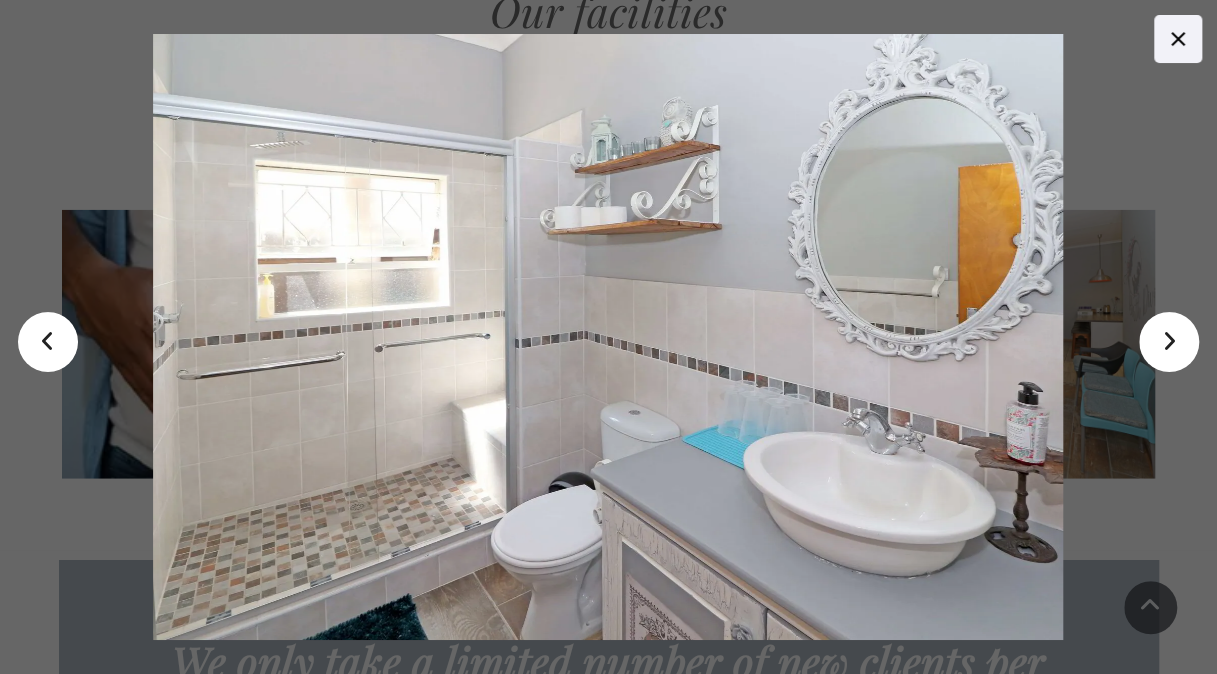 click on ">" at bounding box center (1169, 342) 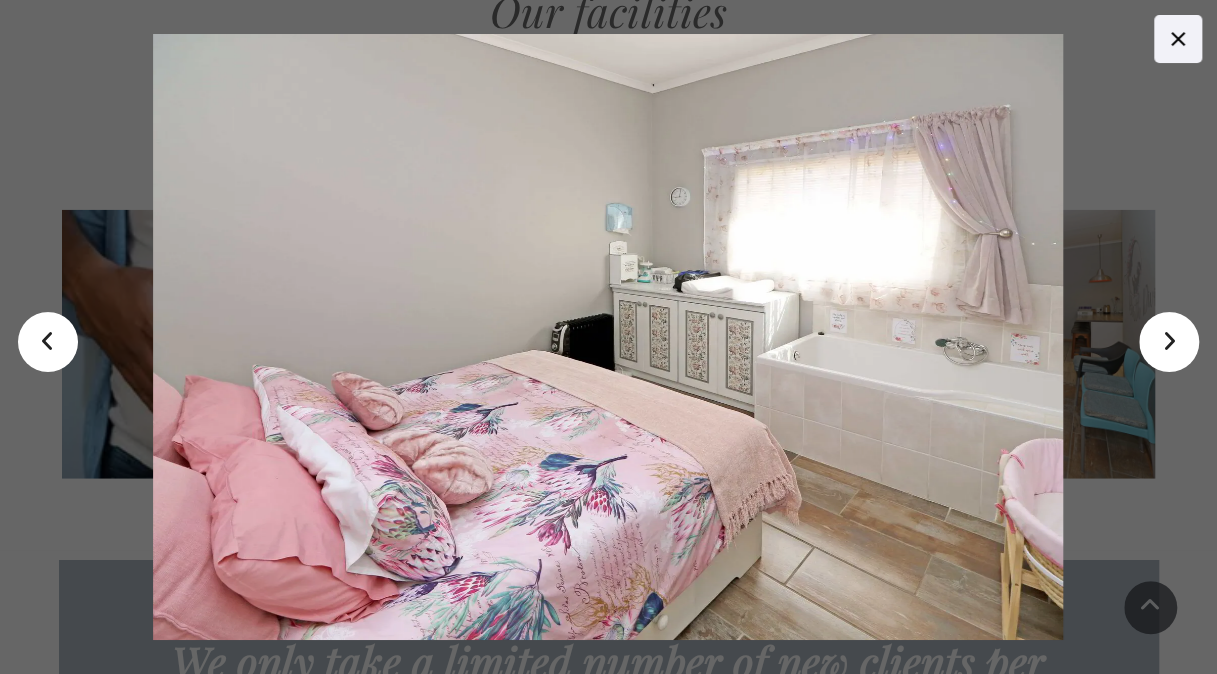 click on ">" at bounding box center (1169, 342) 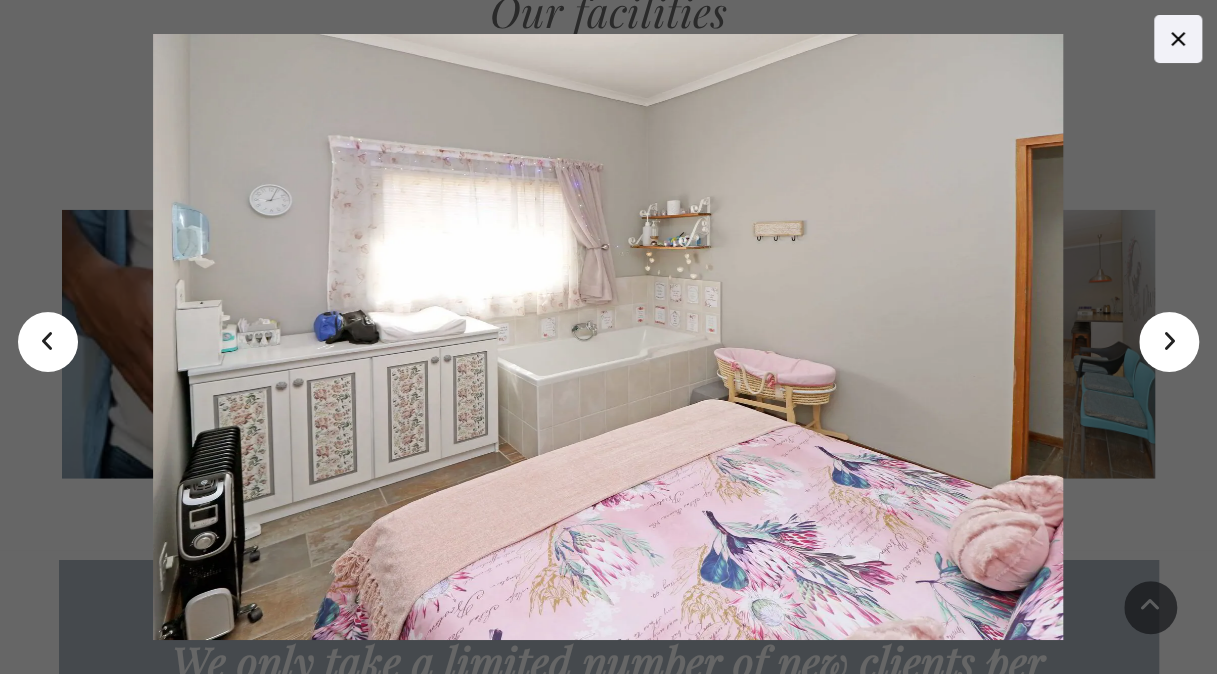 click on ">" at bounding box center [1169, 342] 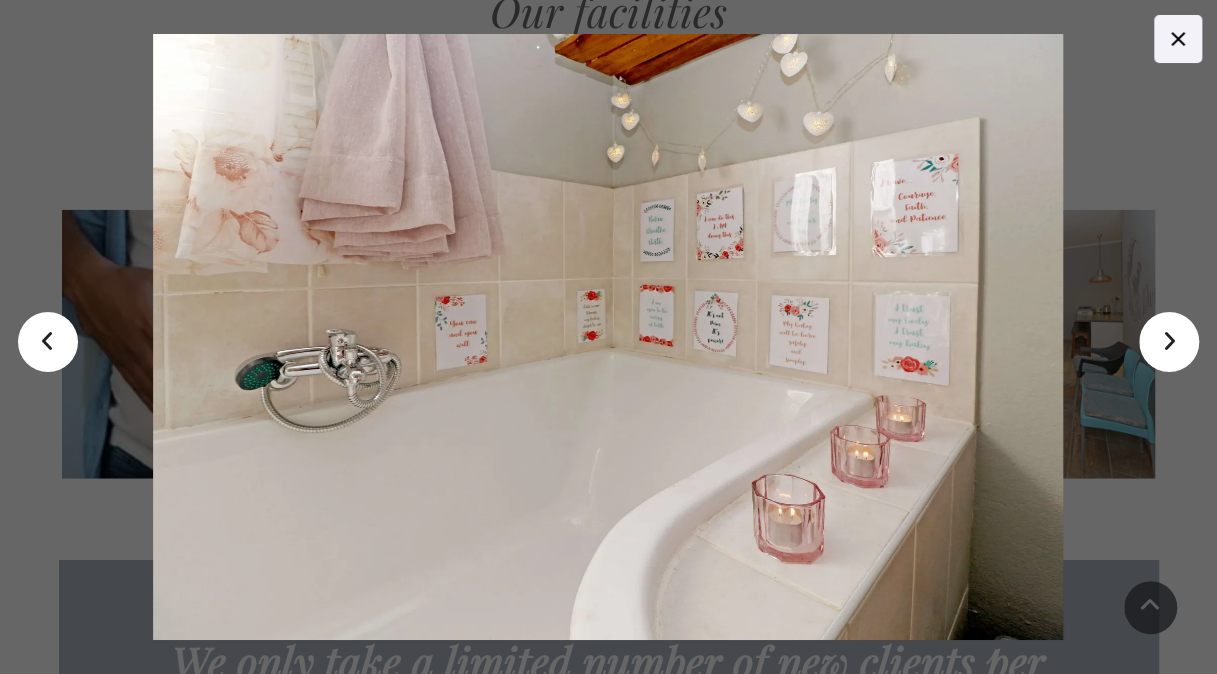 click on ">" at bounding box center [1169, 342] 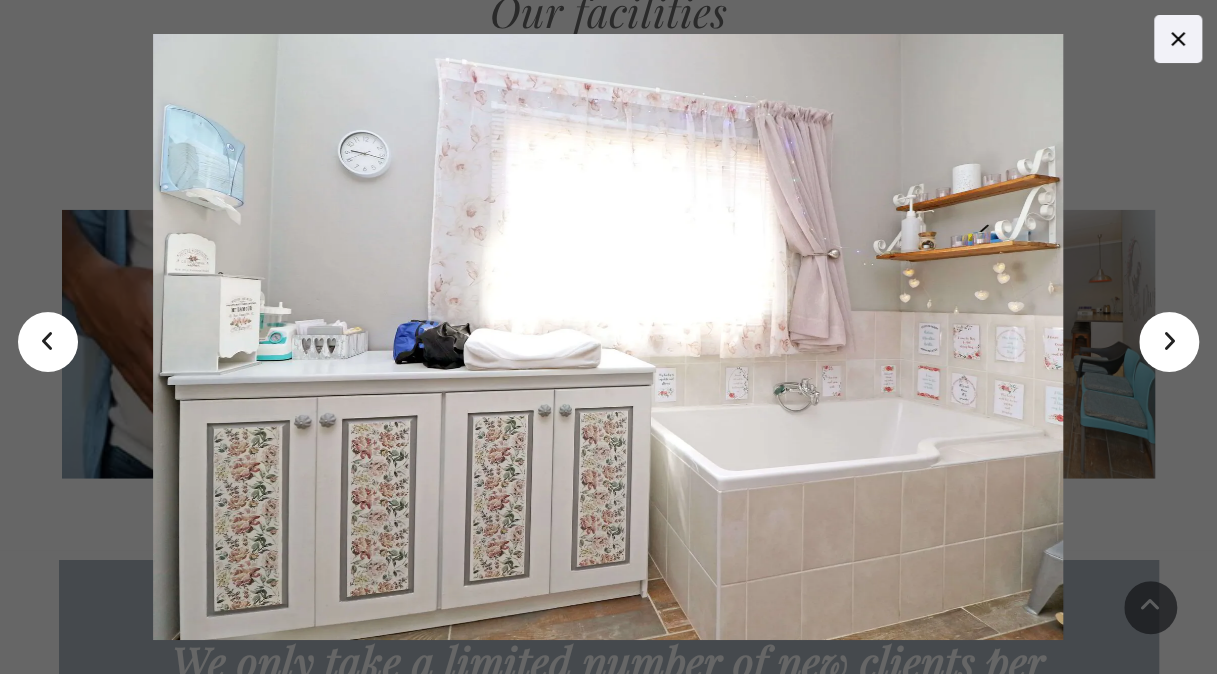 click on ">" at bounding box center (1169, 342) 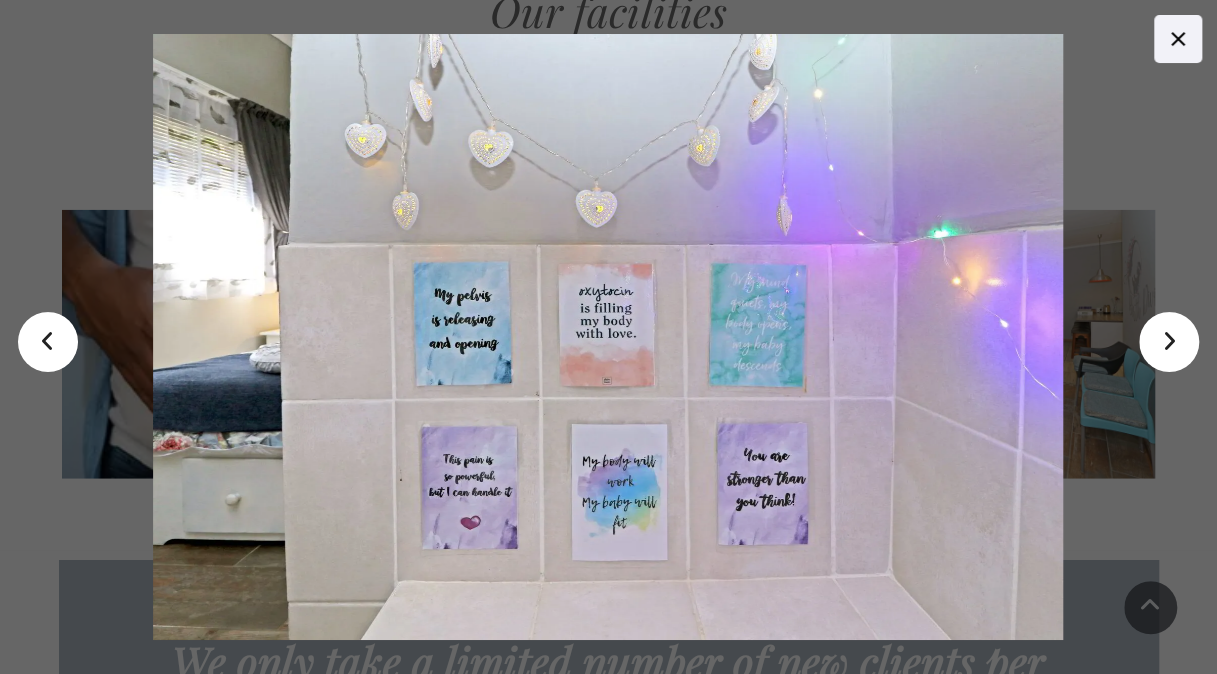 click on ">" at bounding box center [1169, 342] 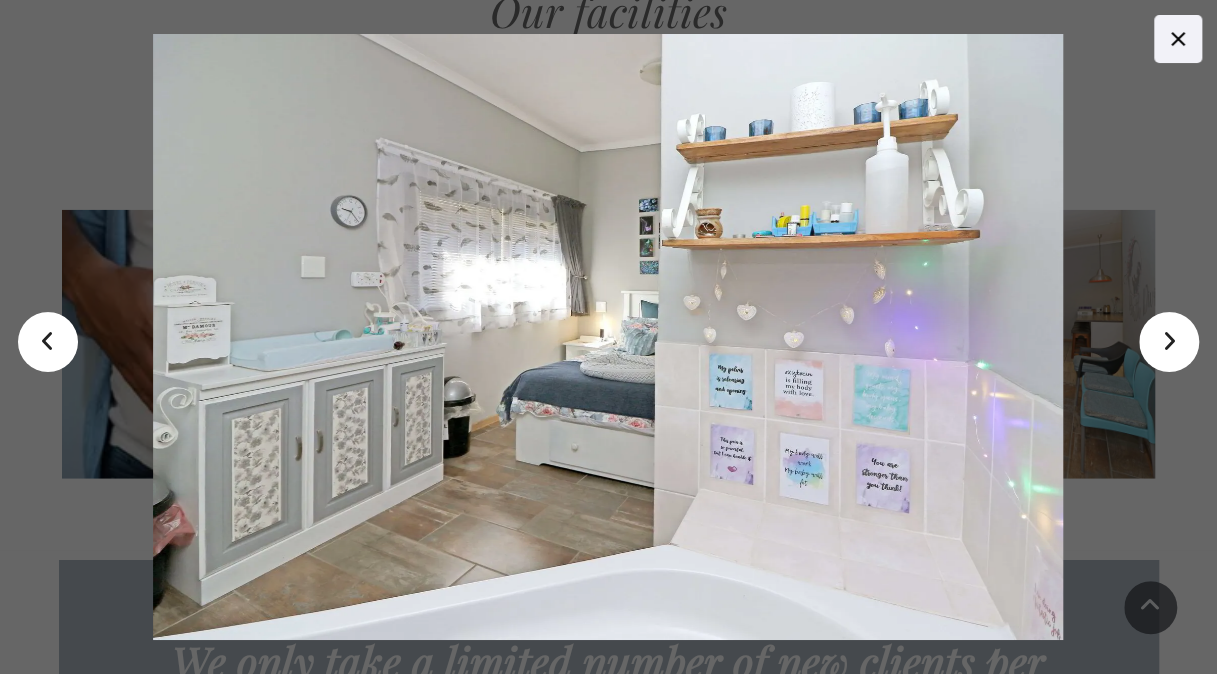 click on ">" at bounding box center [1169, 342] 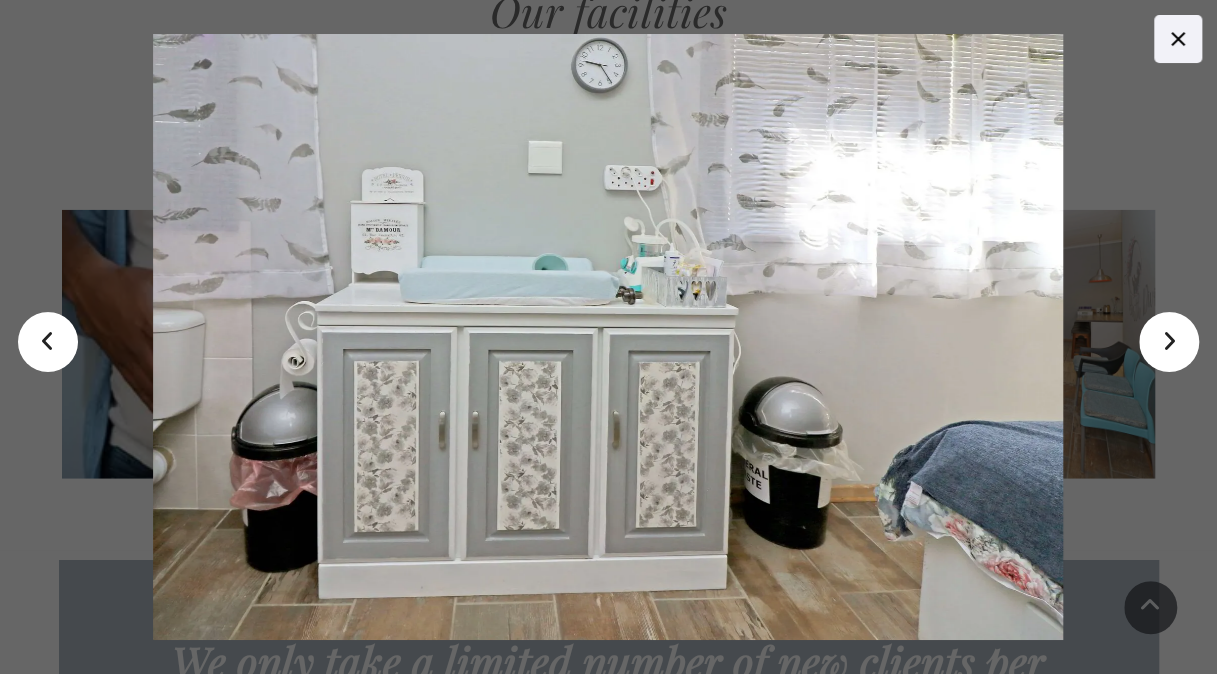 click on ">" at bounding box center (1169, 342) 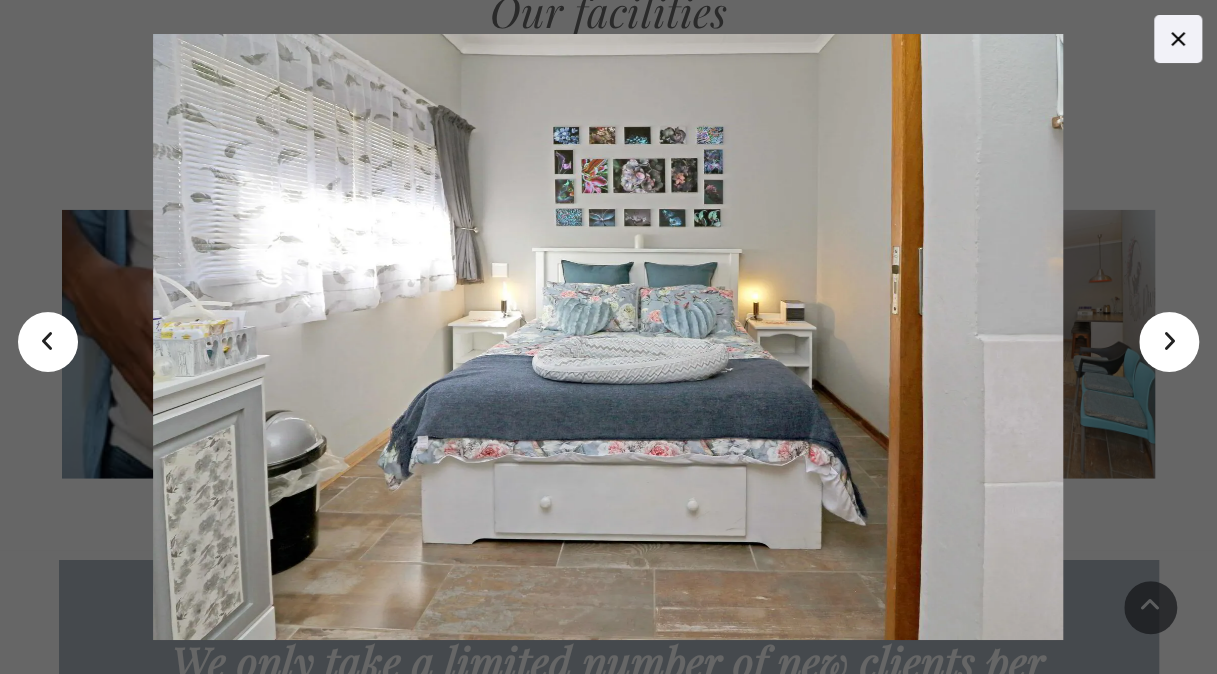 click on "<" at bounding box center [48, 342] 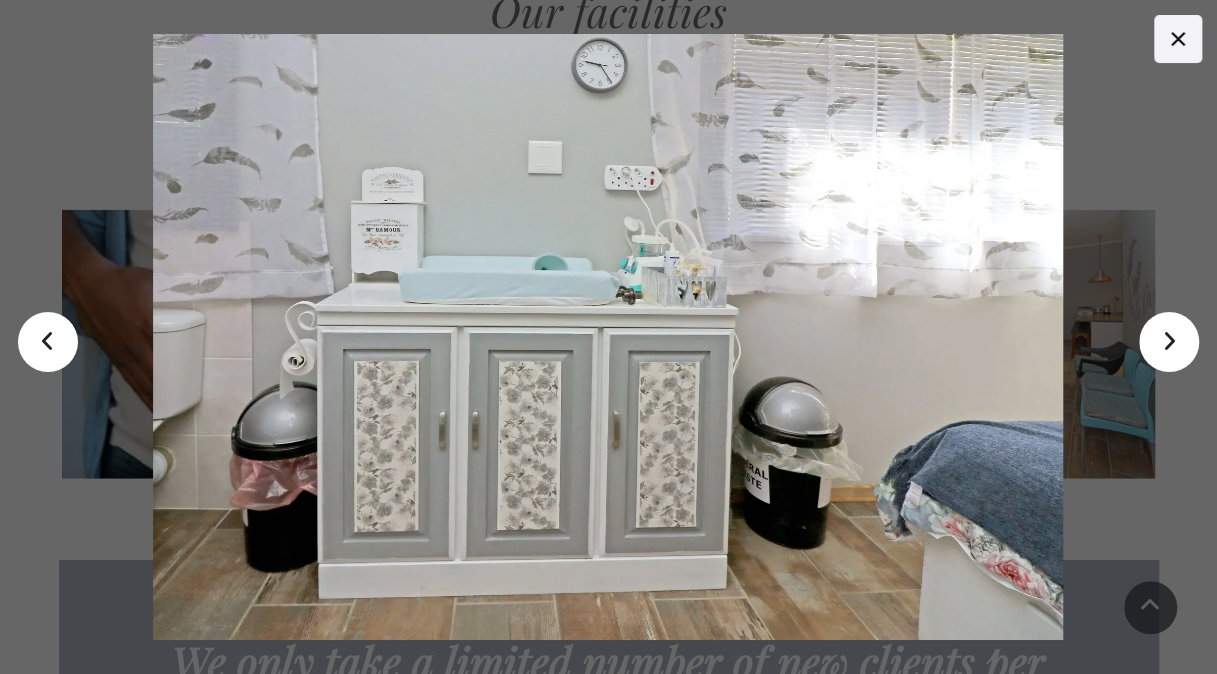click on "<" at bounding box center (48, 342) 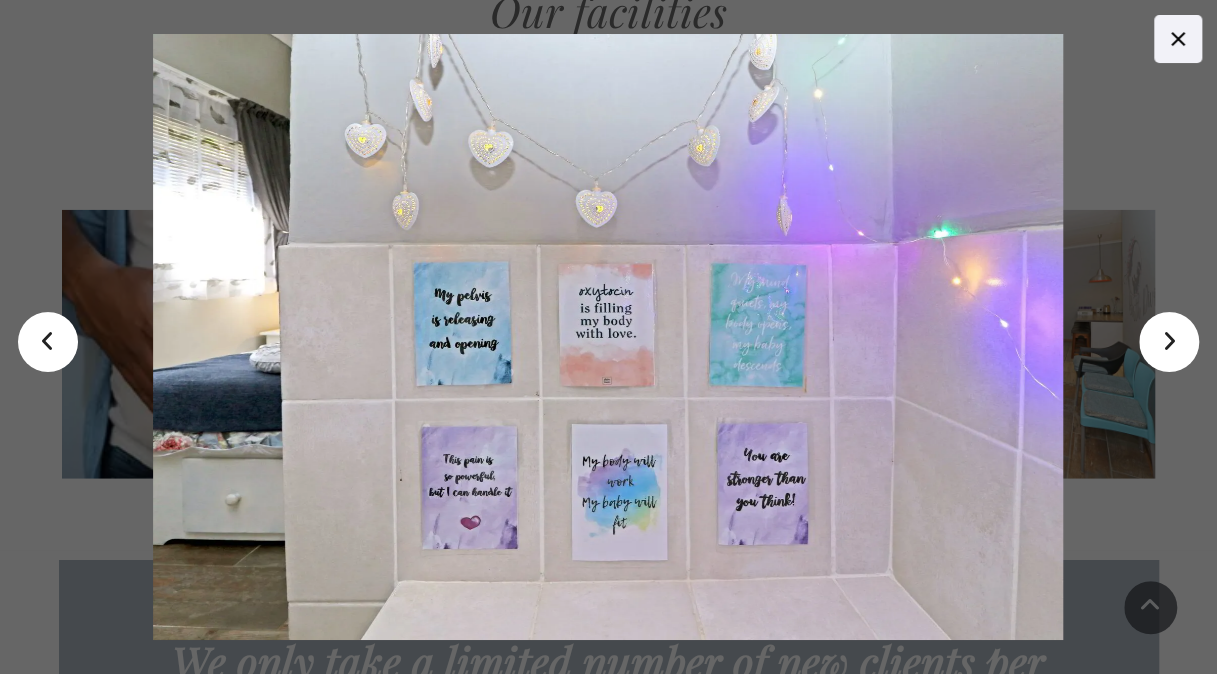 click on "<" at bounding box center (48, 342) 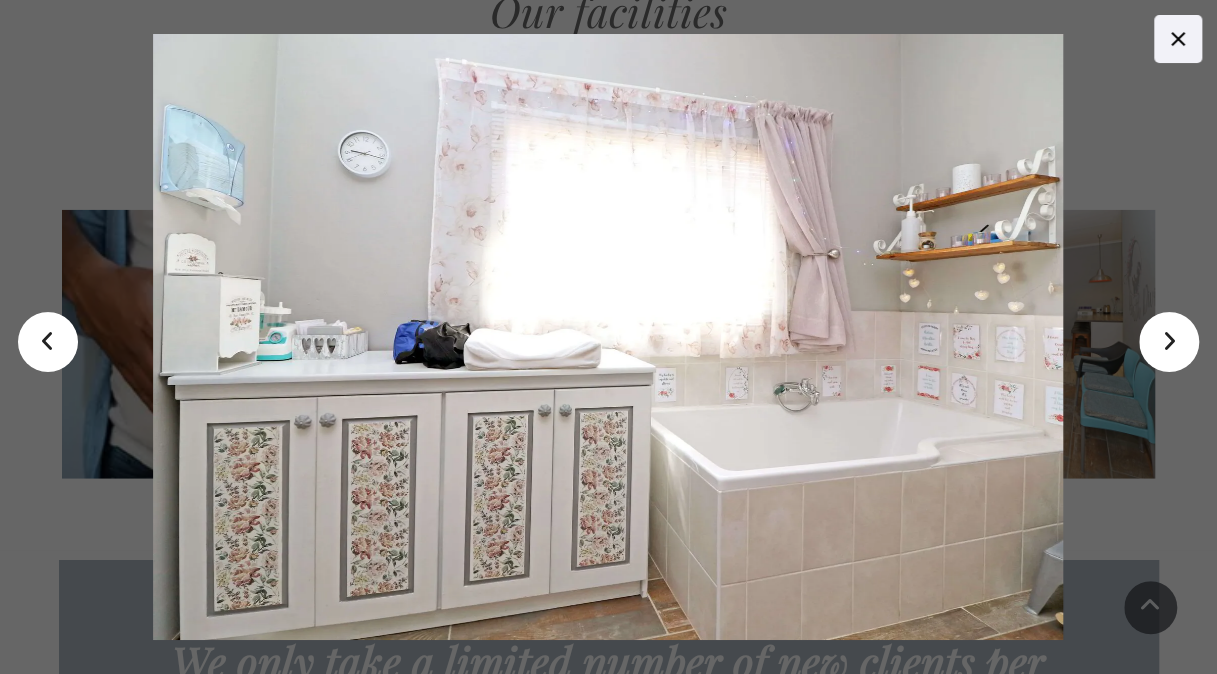 click on "<" at bounding box center (48, 342) 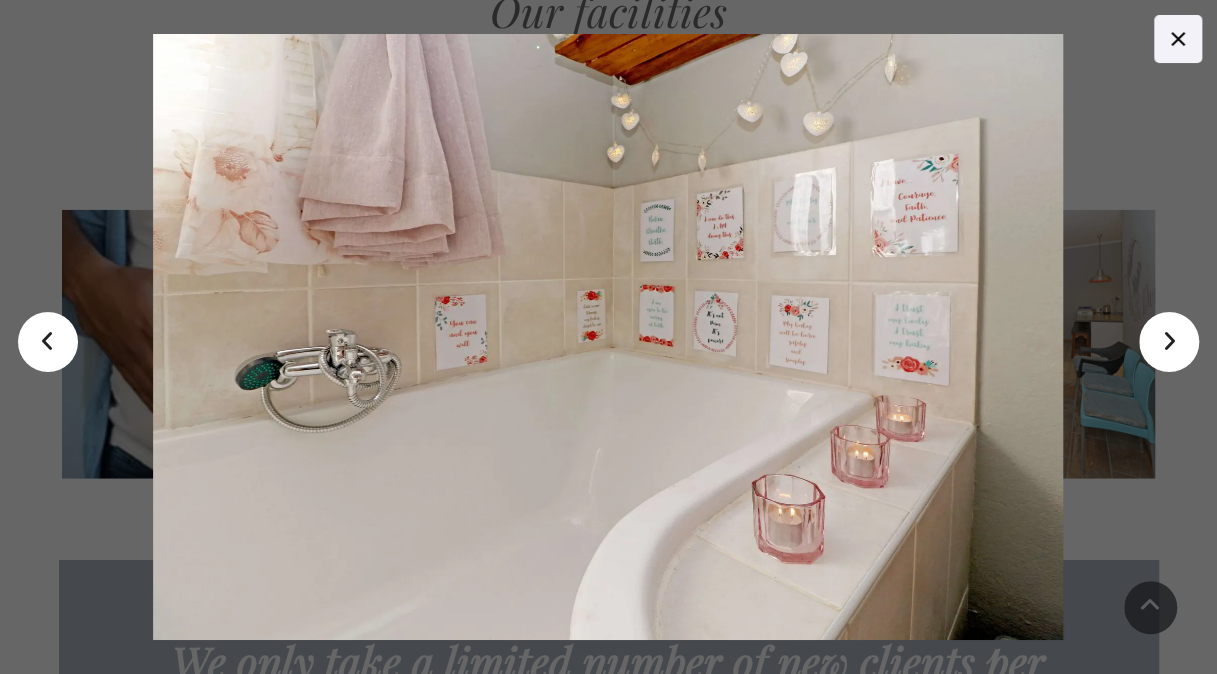 click on "<" at bounding box center (48, 342) 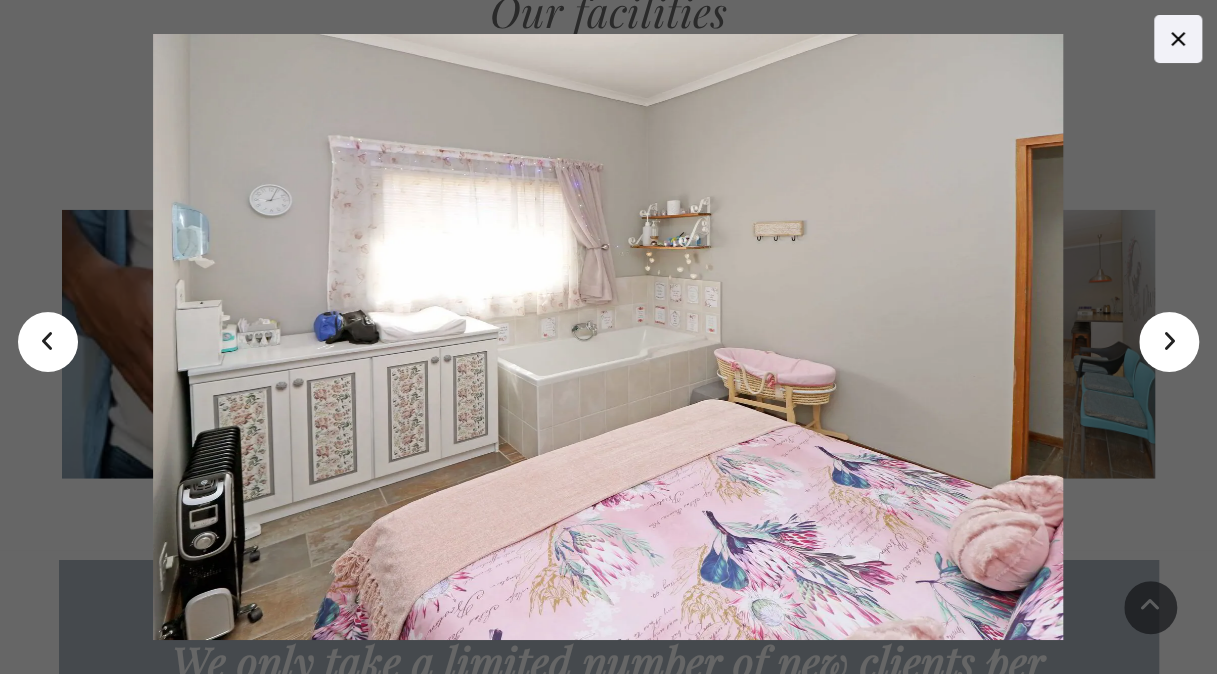 click on "<" at bounding box center (48, 342) 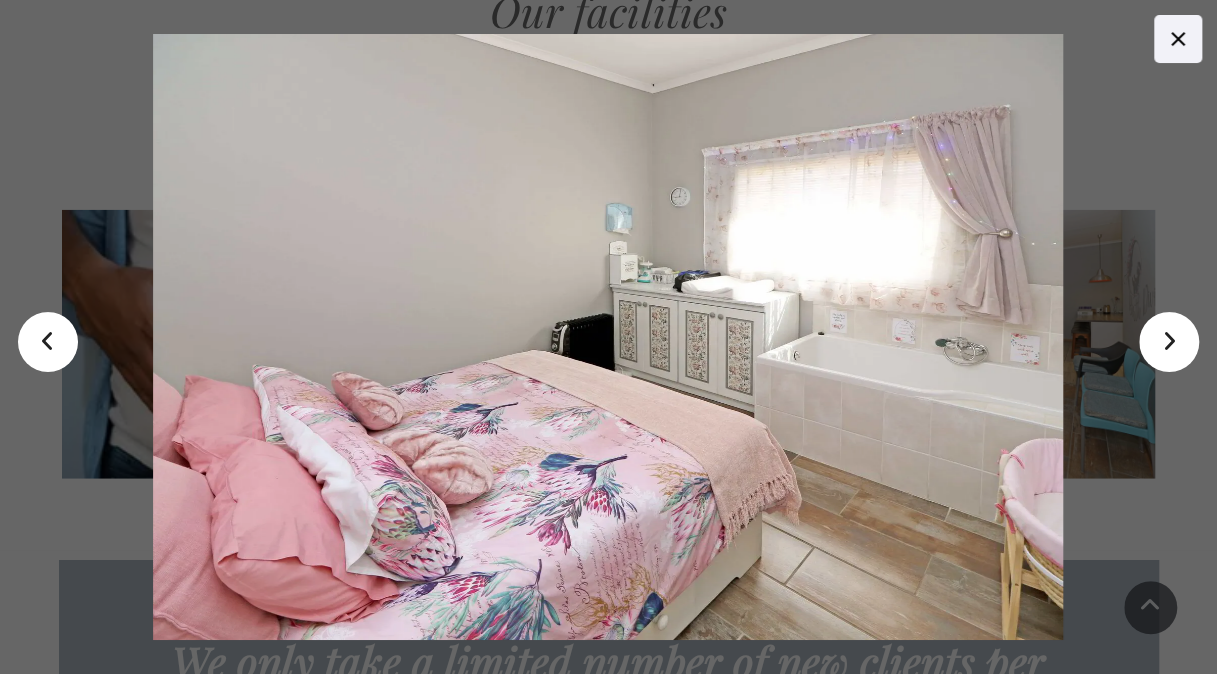 click on ">" at bounding box center (1169, 342) 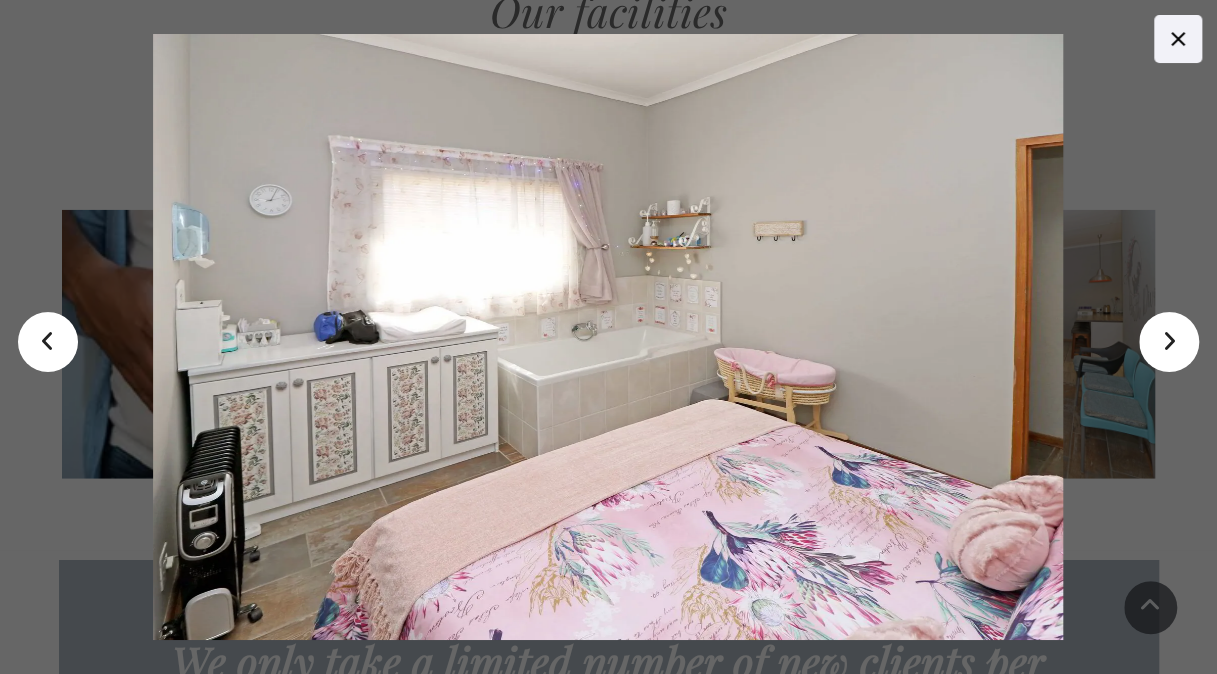 click on ">" at bounding box center [1169, 342] 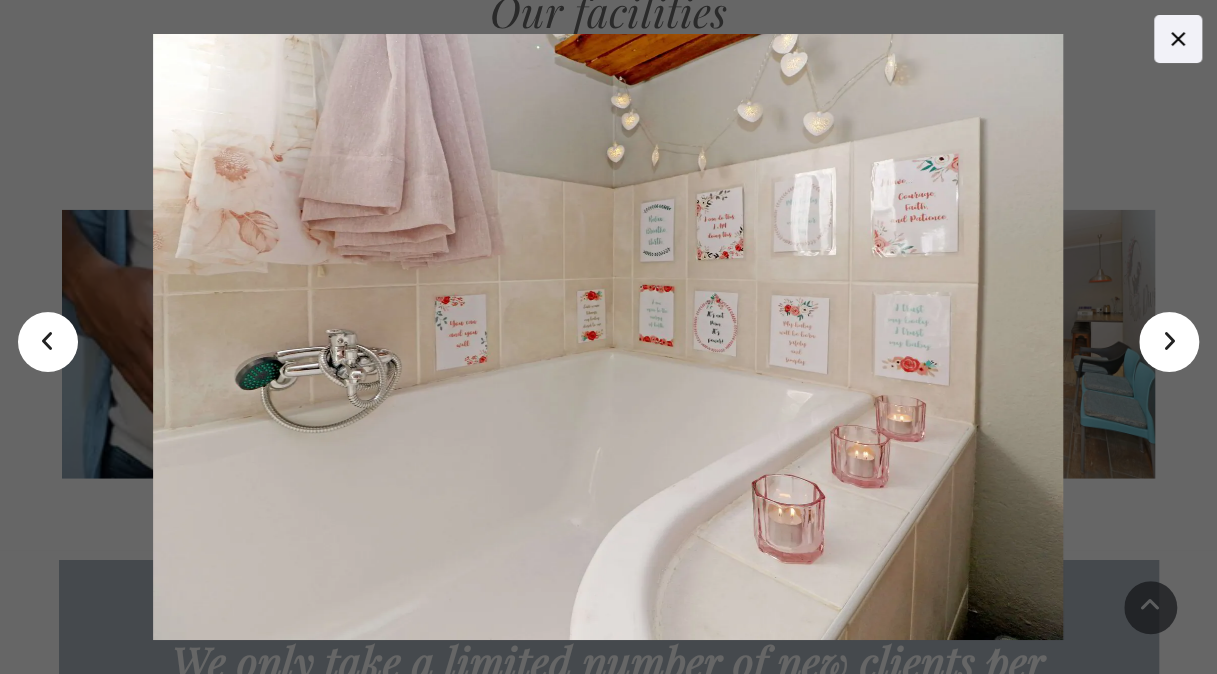 click on ">" at bounding box center [1169, 342] 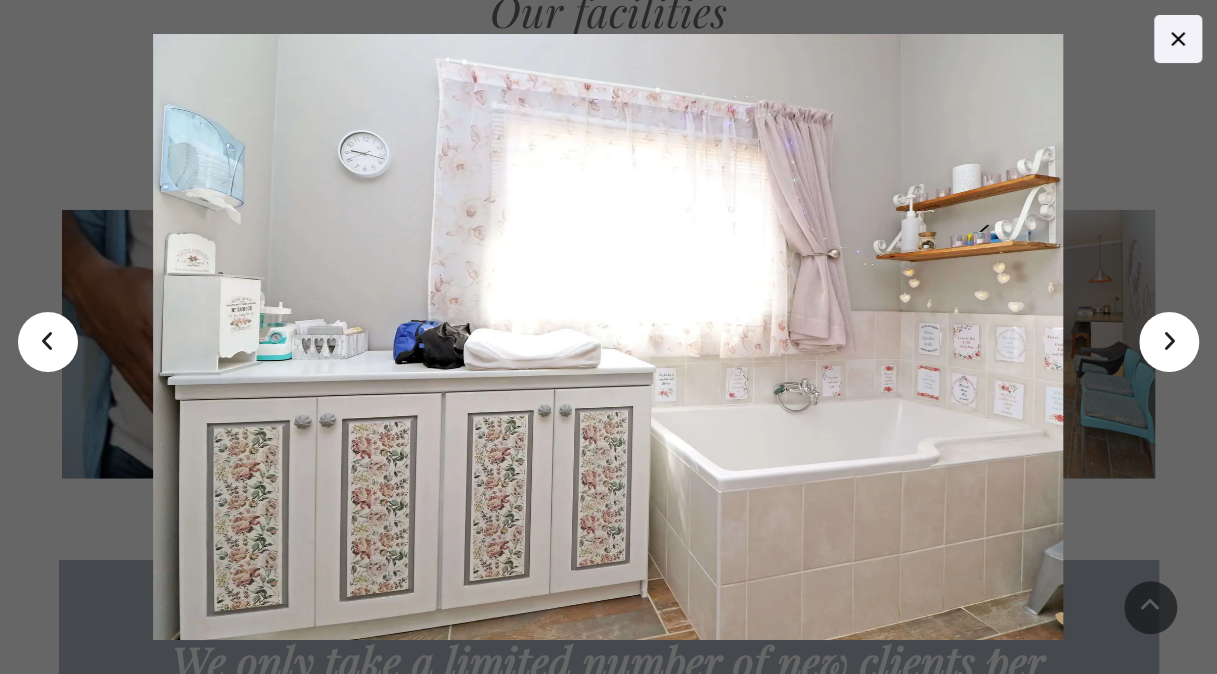 click on ">" at bounding box center (1169, 342) 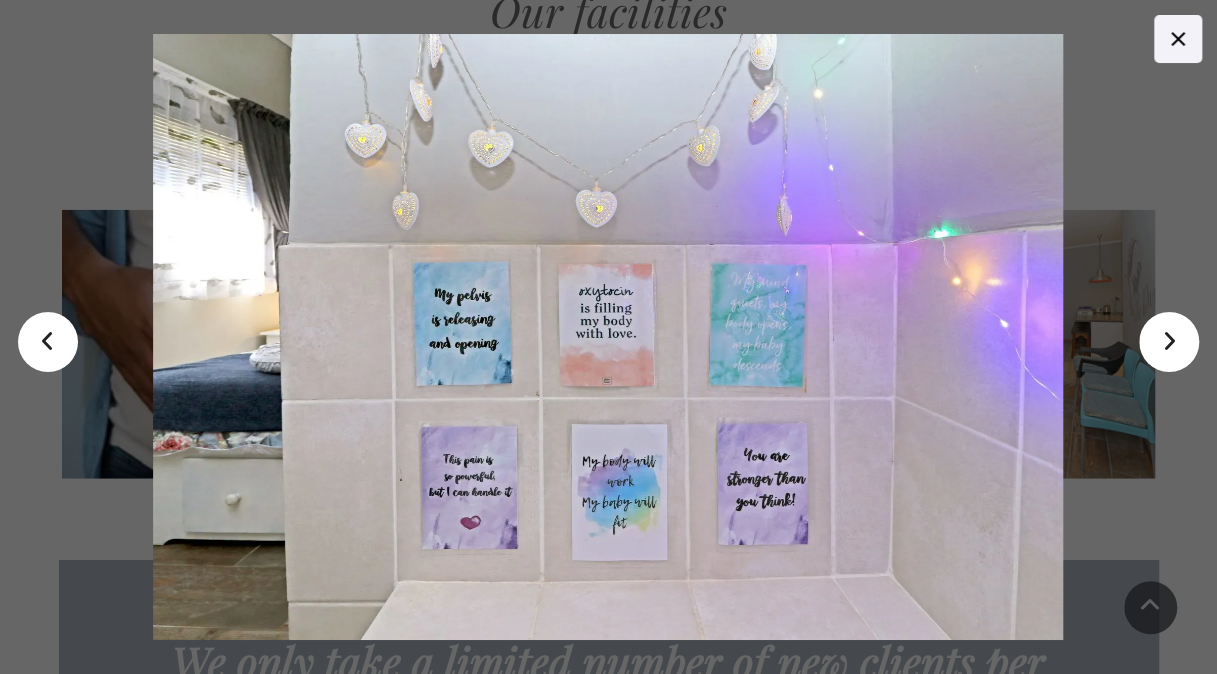 click on ">" at bounding box center (1169, 342) 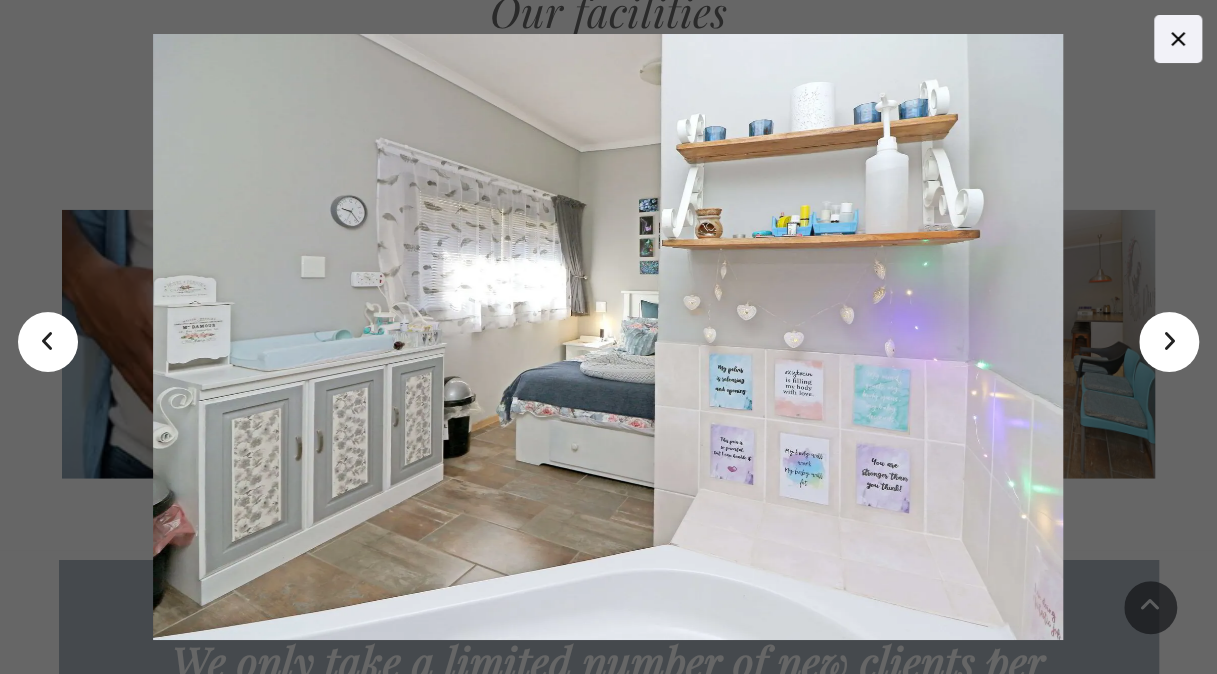 click on ">" at bounding box center [1169, 342] 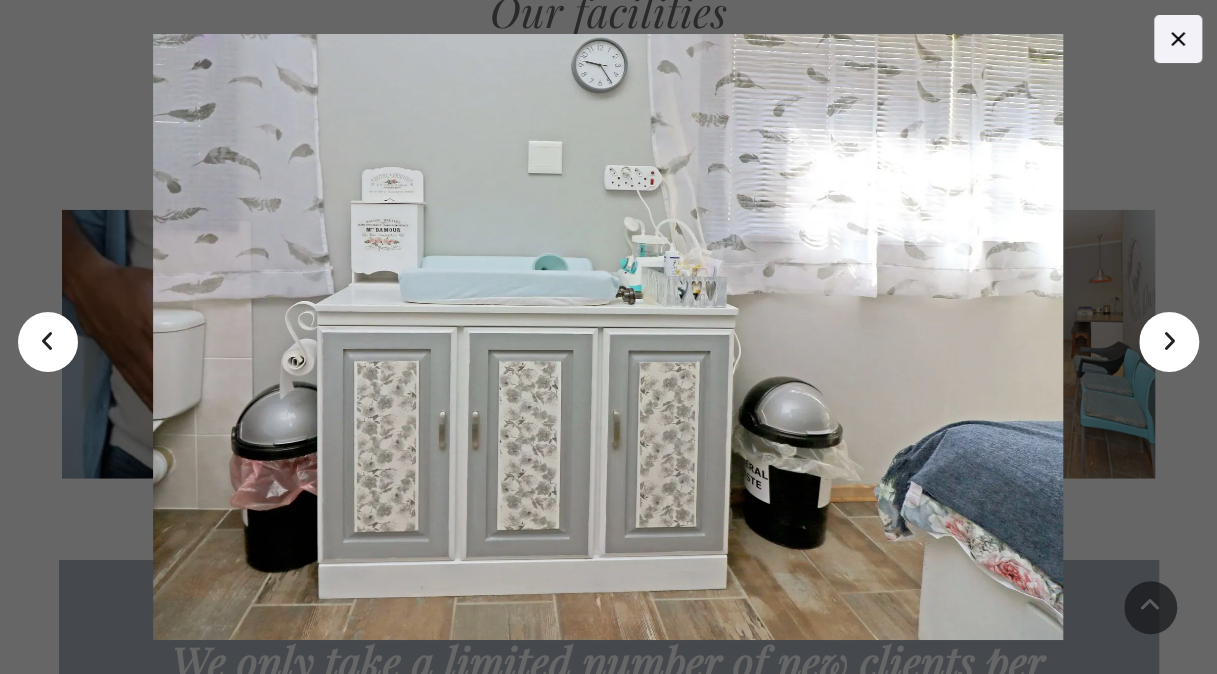 click on ">" at bounding box center (1169, 342) 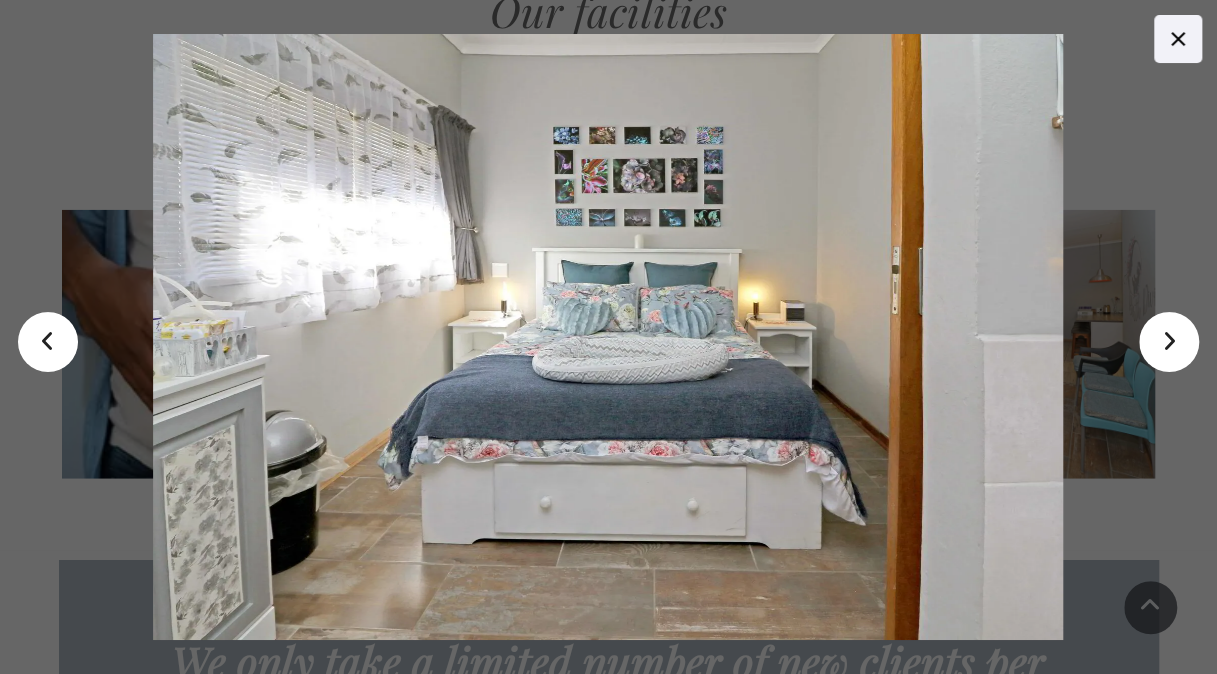 click on ">" at bounding box center (1169, 342) 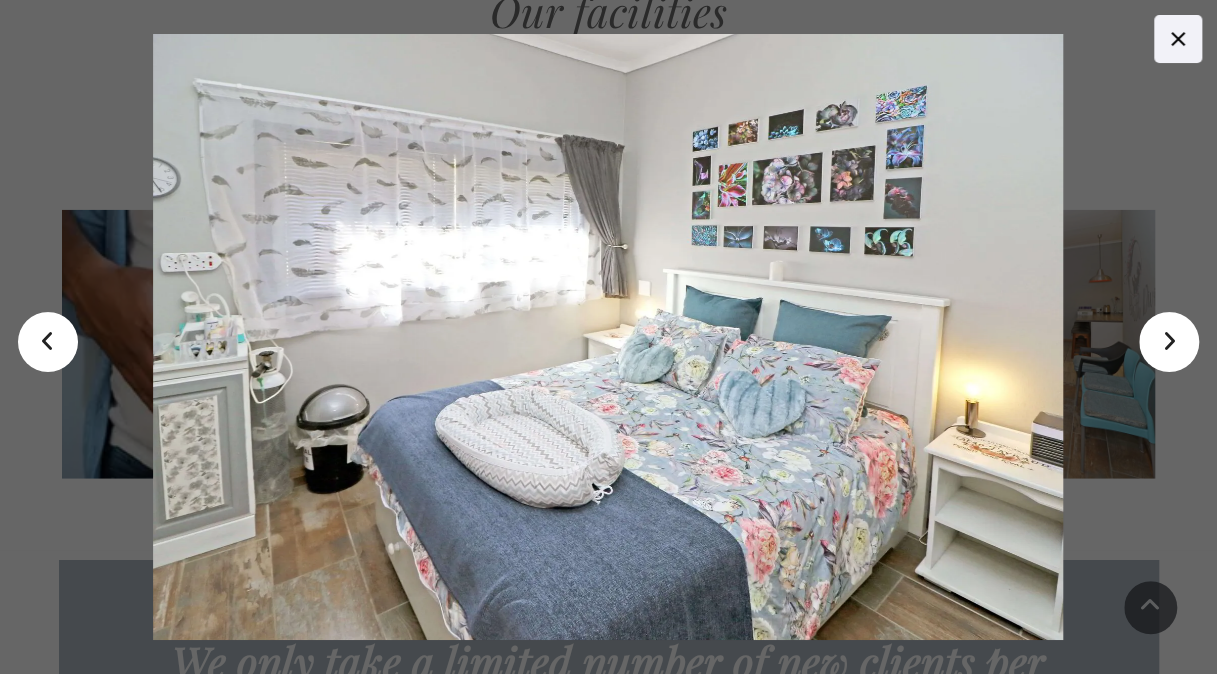 click on ">" at bounding box center [1169, 342] 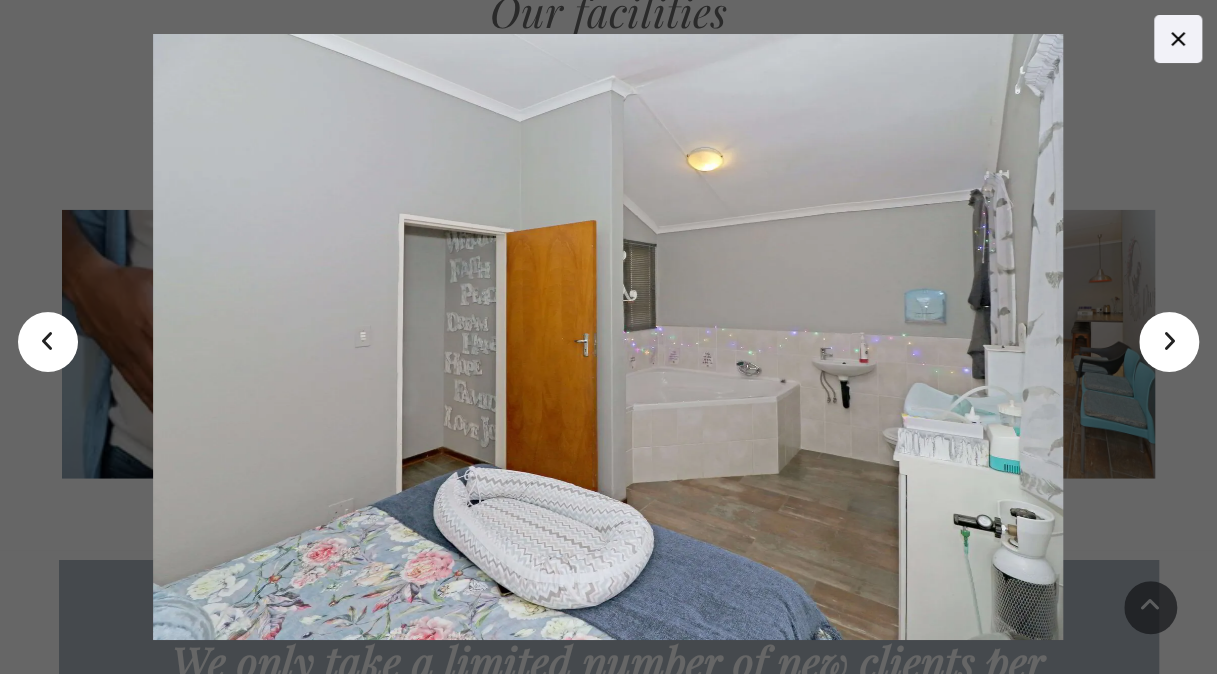 click on ">" at bounding box center (1169, 342) 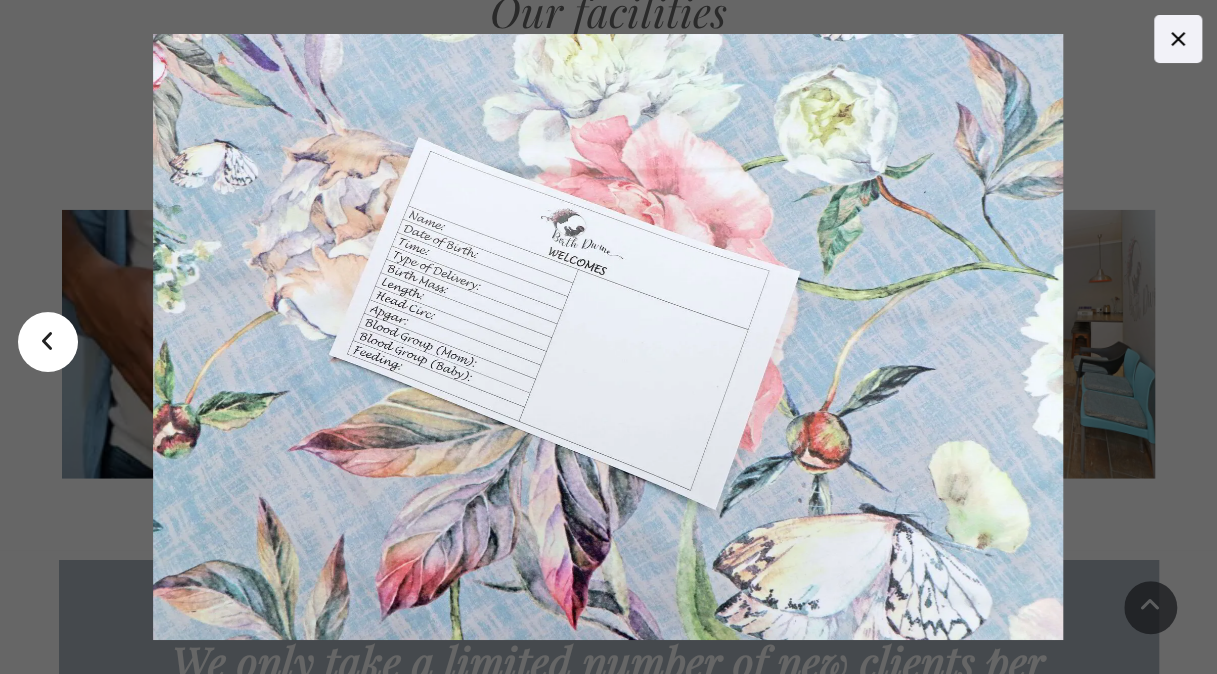 click at bounding box center (700, 337) 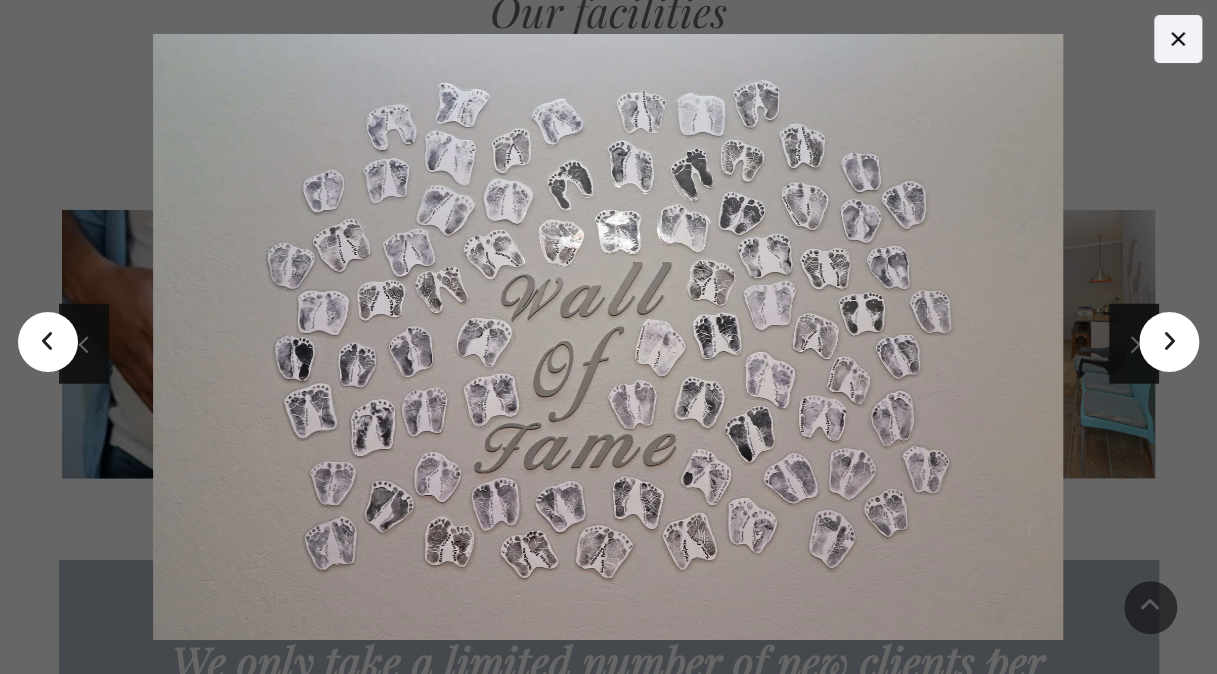 click on "084 973 9816
Noordheuwel, Krugersdorp
Contact Us" at bounding box center (608, -1967) 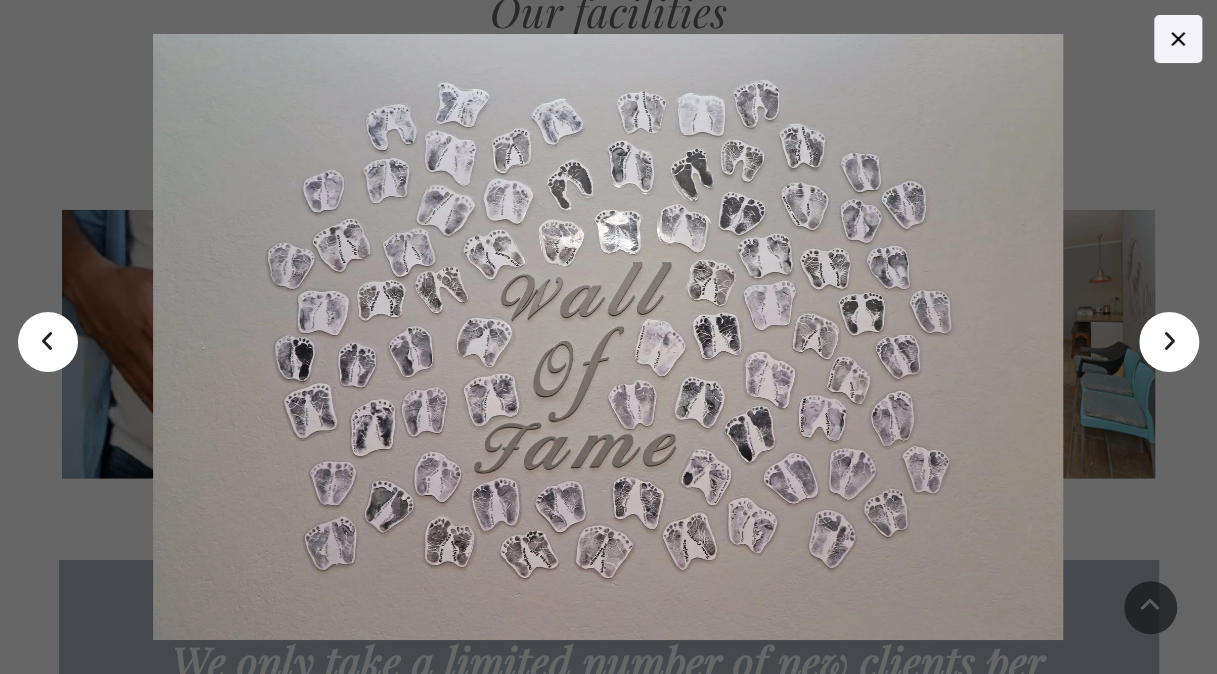 click on ">" at bounding box center [1169, 342] 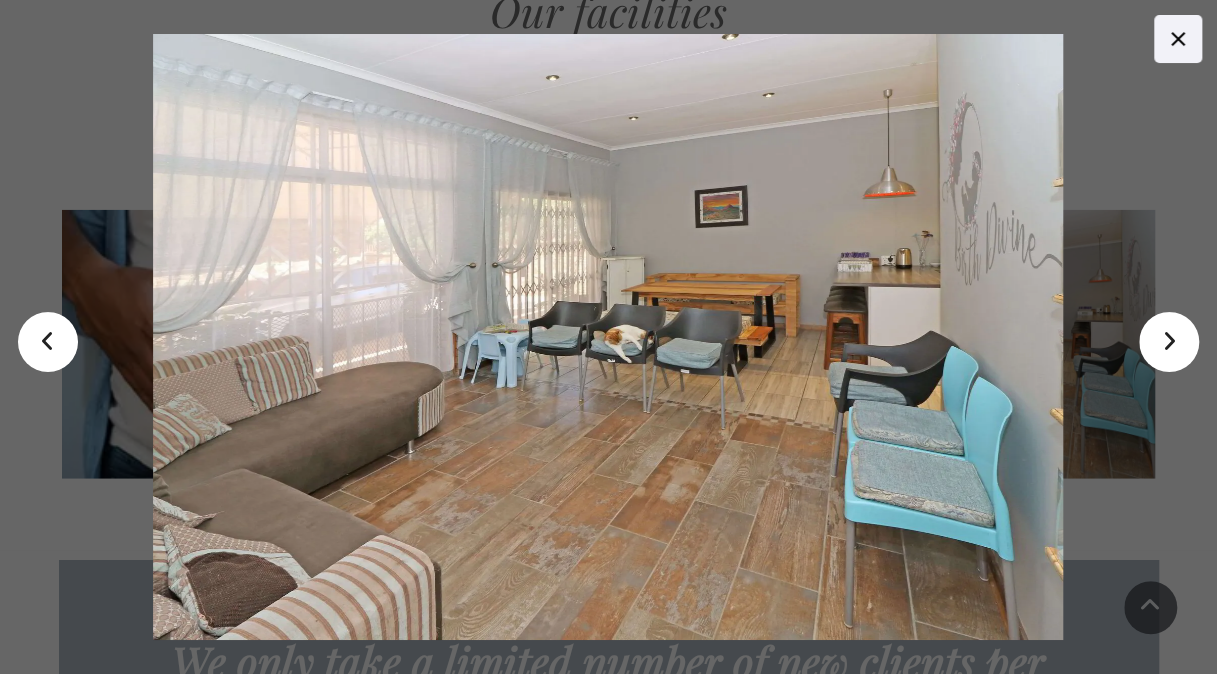 click on ">" at bounding box center [1169, 342] 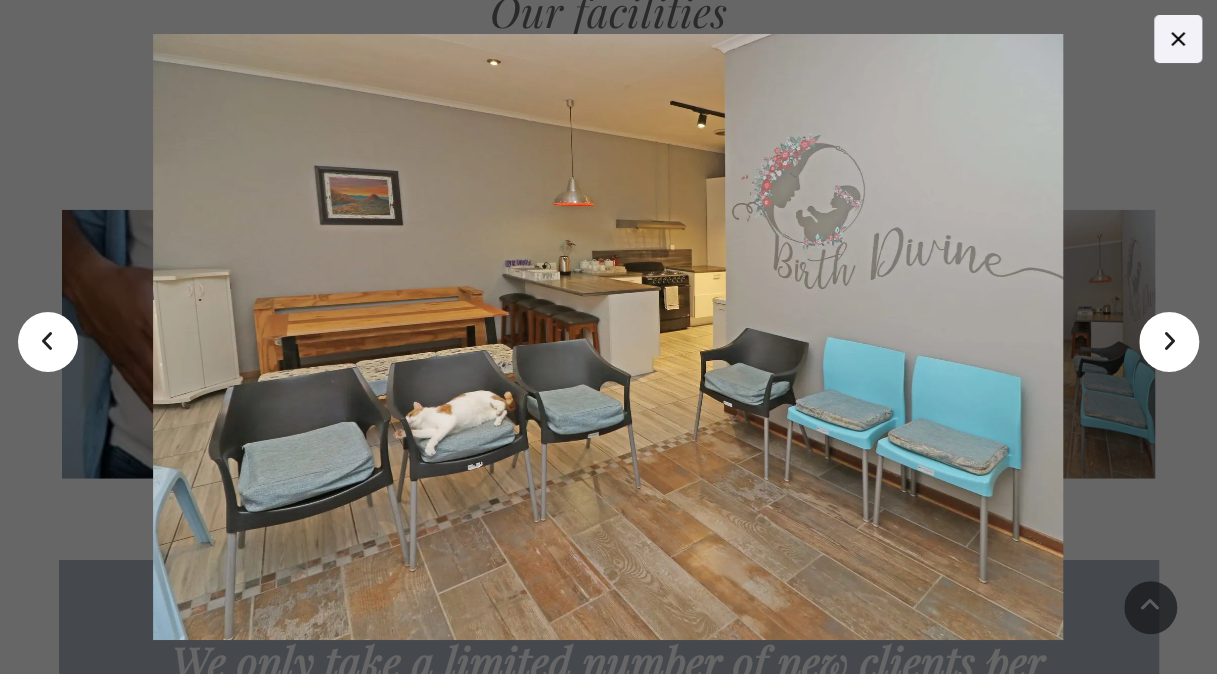click on ">" at bounding box center [1169, 342] 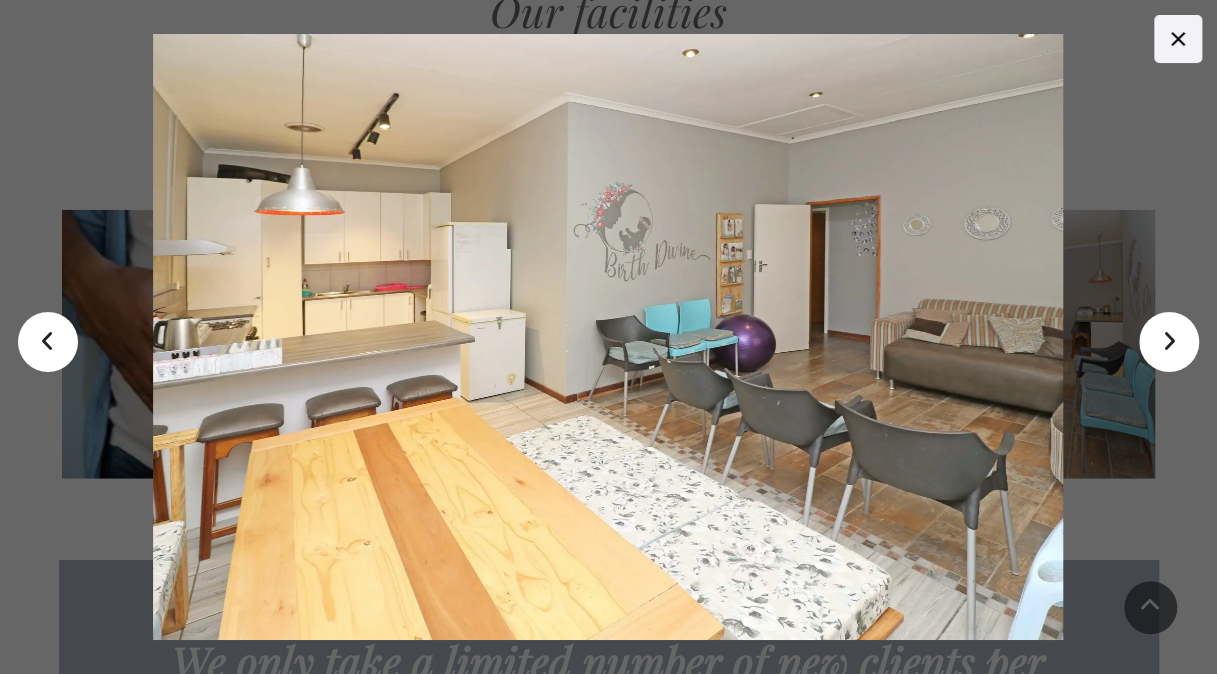 click on ">" at bounding box center [1169, 342] 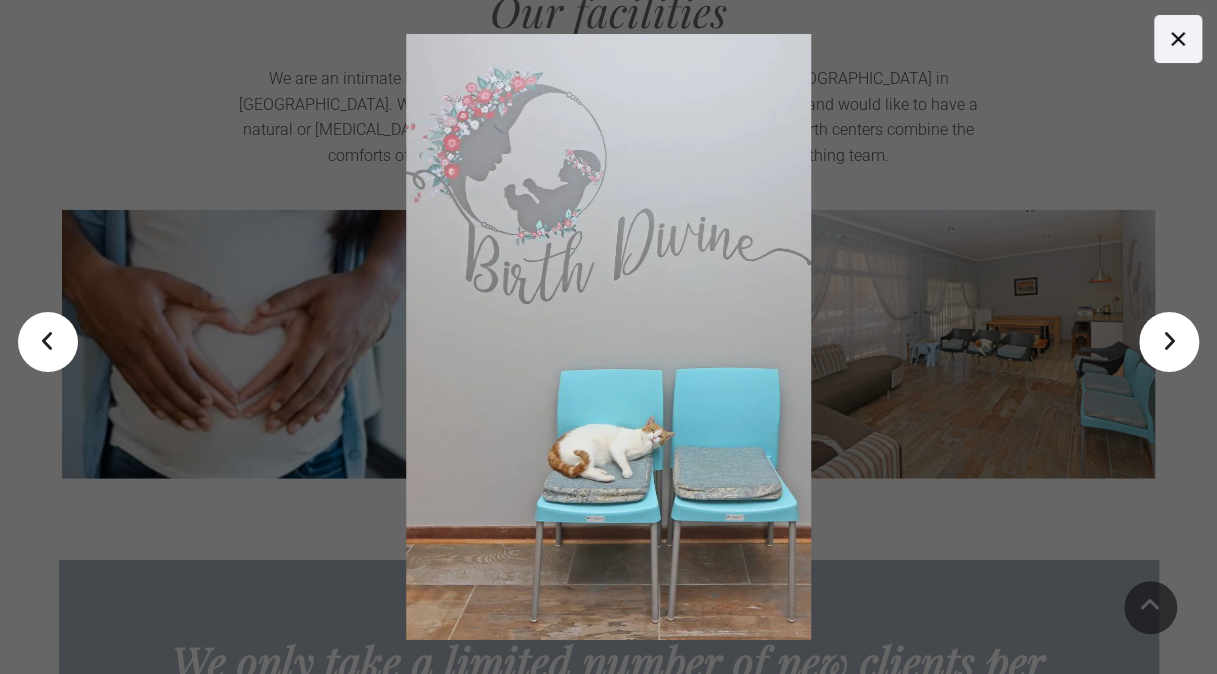click on ">" at bounding box center (1169, 342) 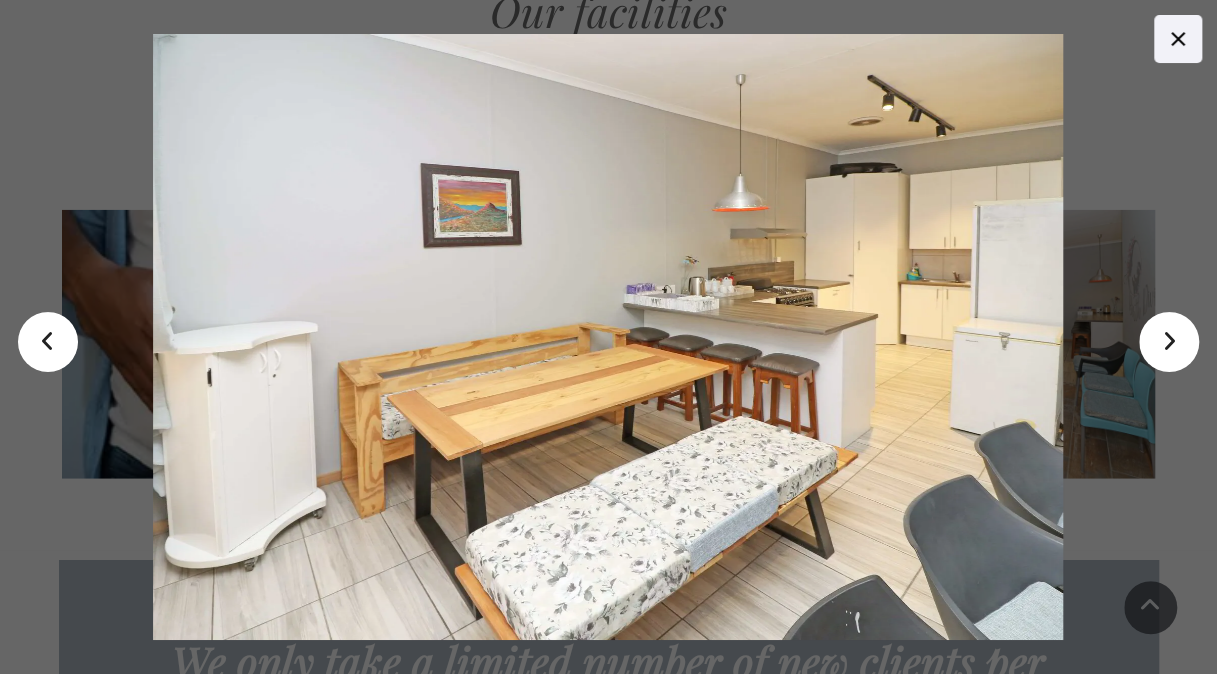 click on ">" at bounding box center (1169, 342) 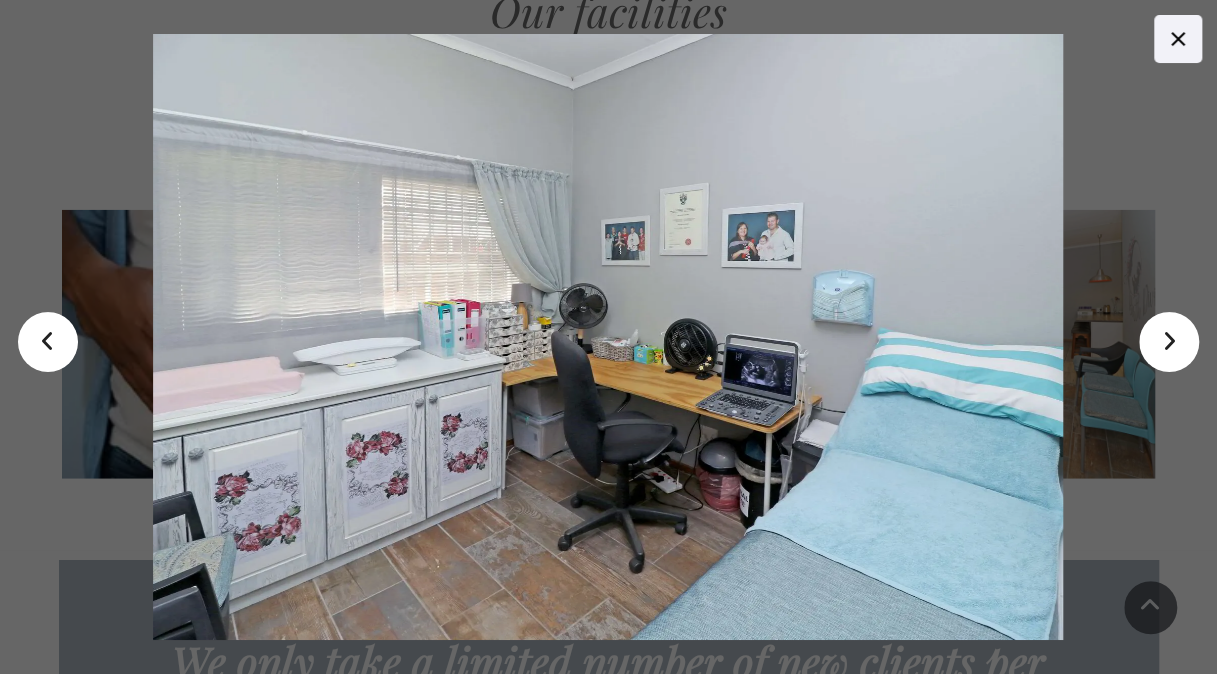 click on ">" at bounding box center [1169, 342] 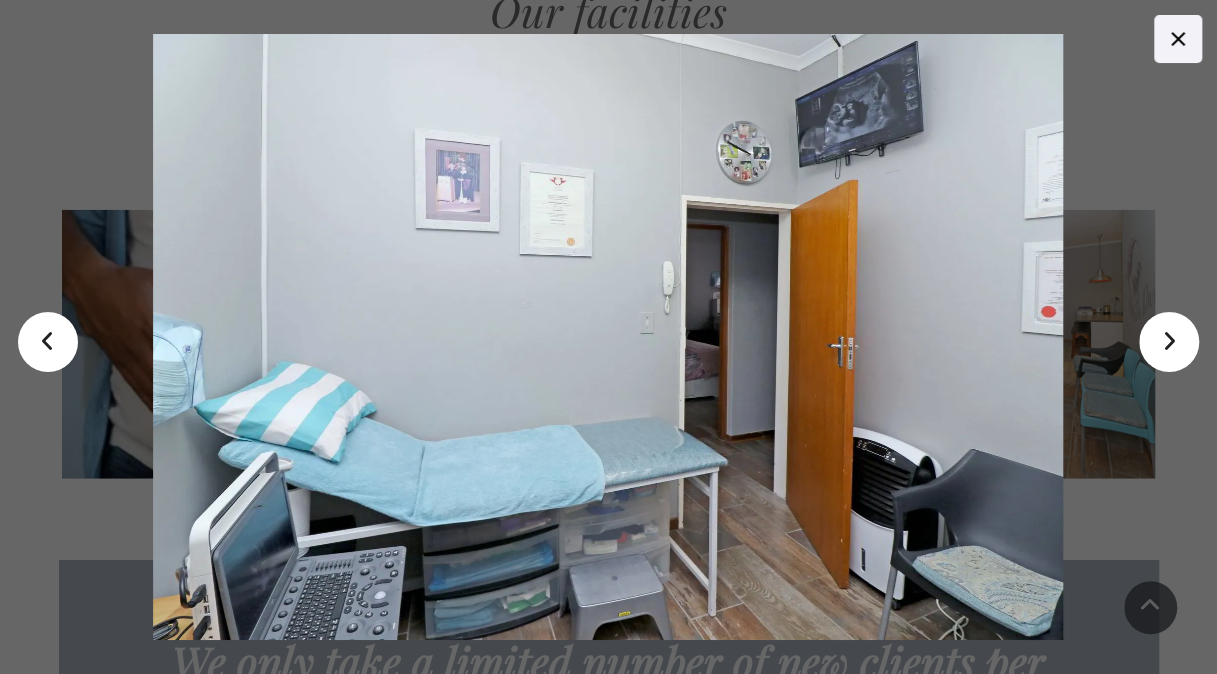 click at bounding box center (700, 337) 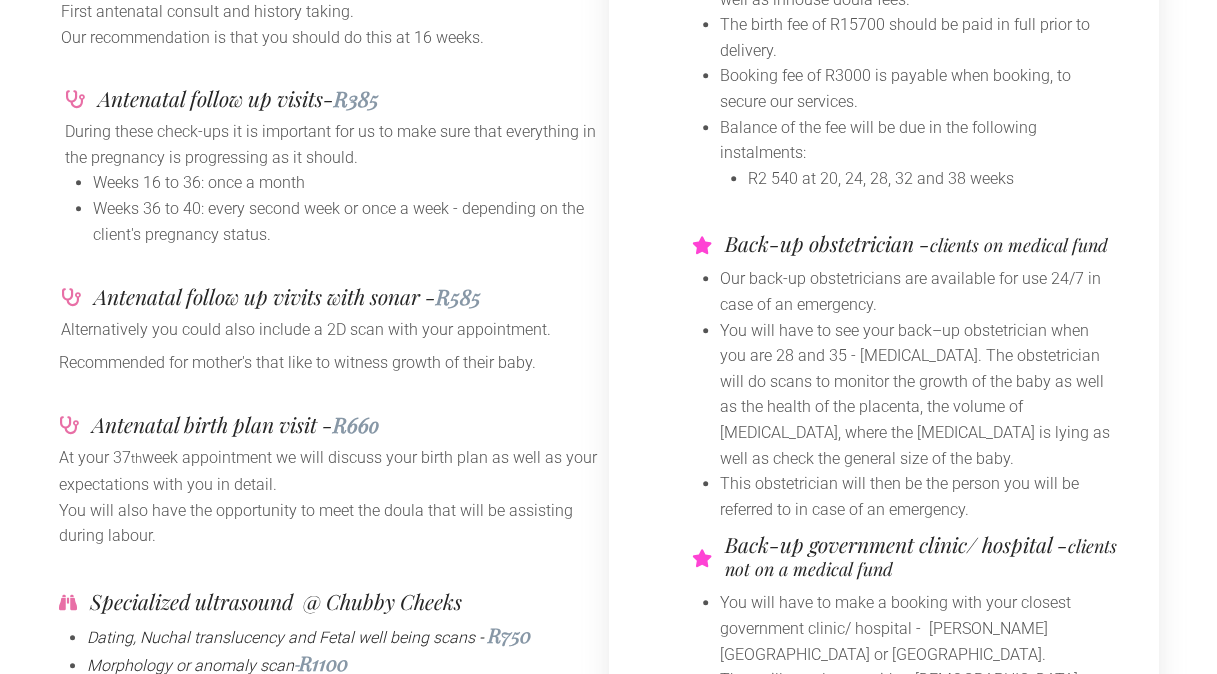 scroll, scrollTop: 0, scrollLeft: 0, axis: both 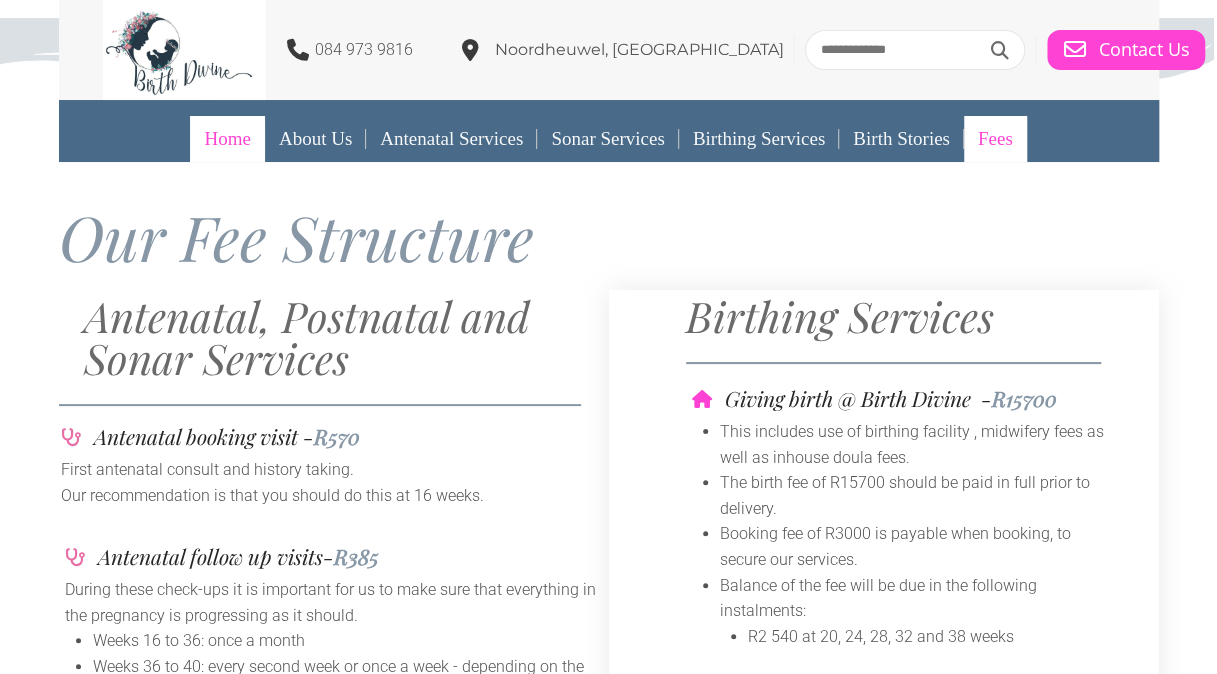 click on "Home" at bounding box center [227, 139] 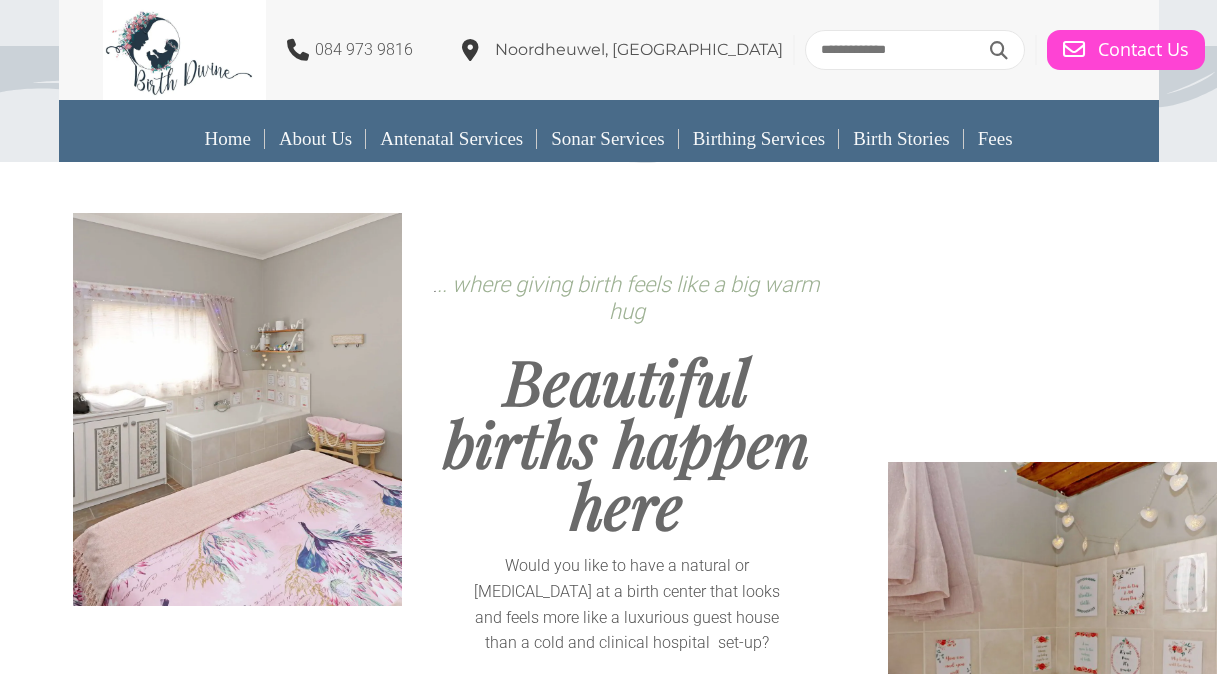 scroll, scrollTop: 0, scrollLeft: 0, axis: both 